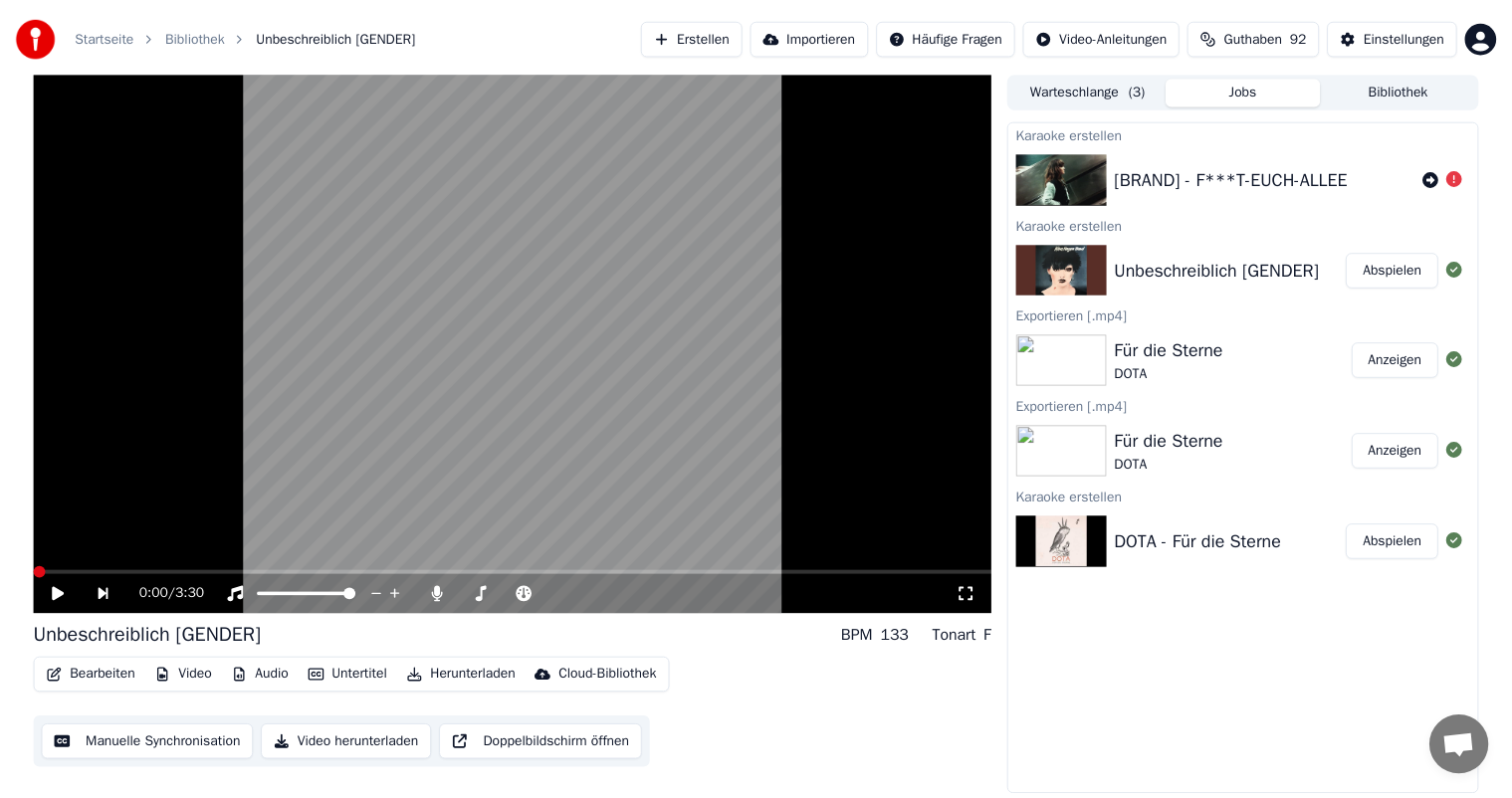 scroll, scrollTop: 0, scrollLeft: 0, axis: both 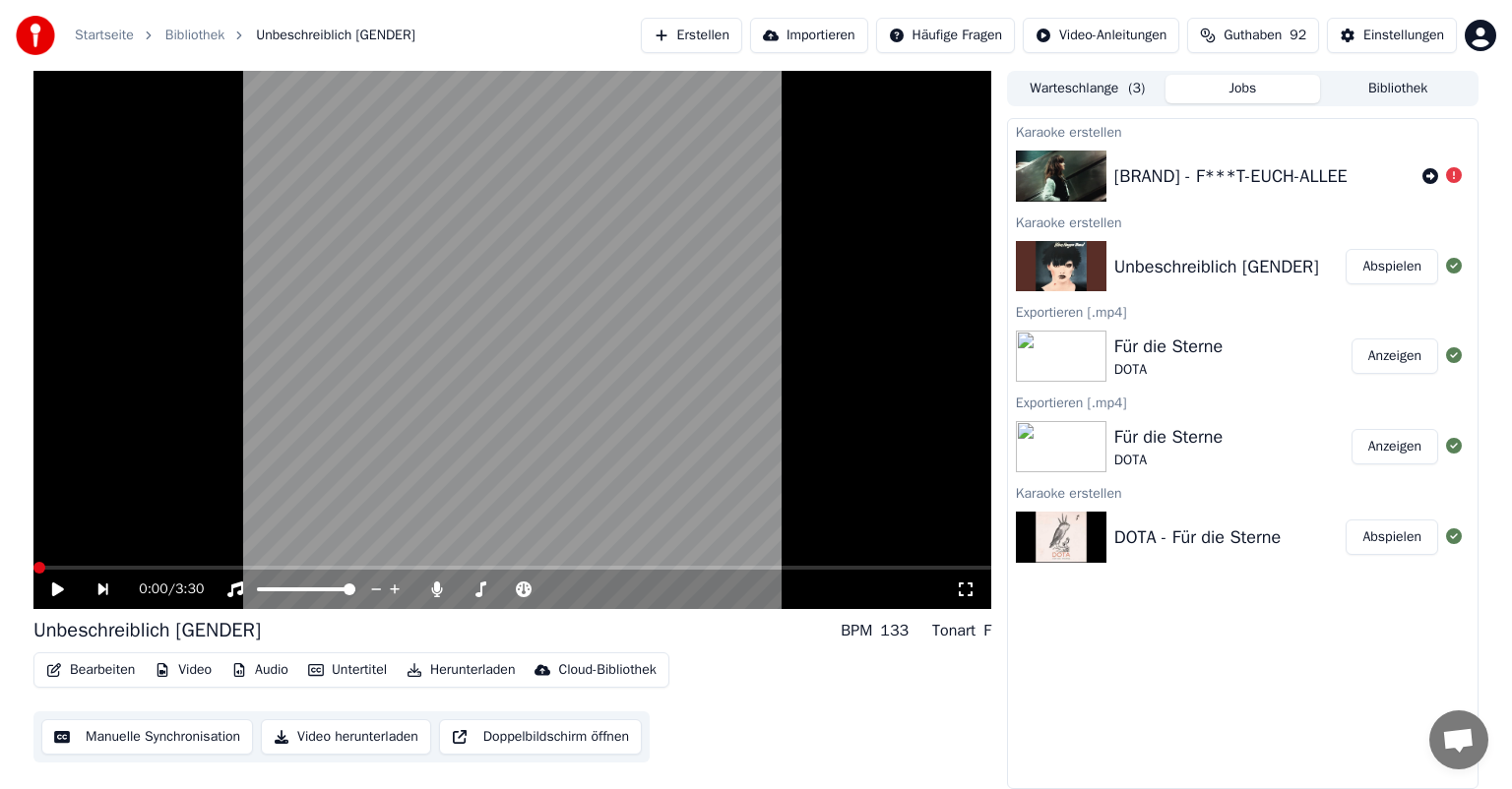 click on "Abspielen" at bounding box center [1392, 267] 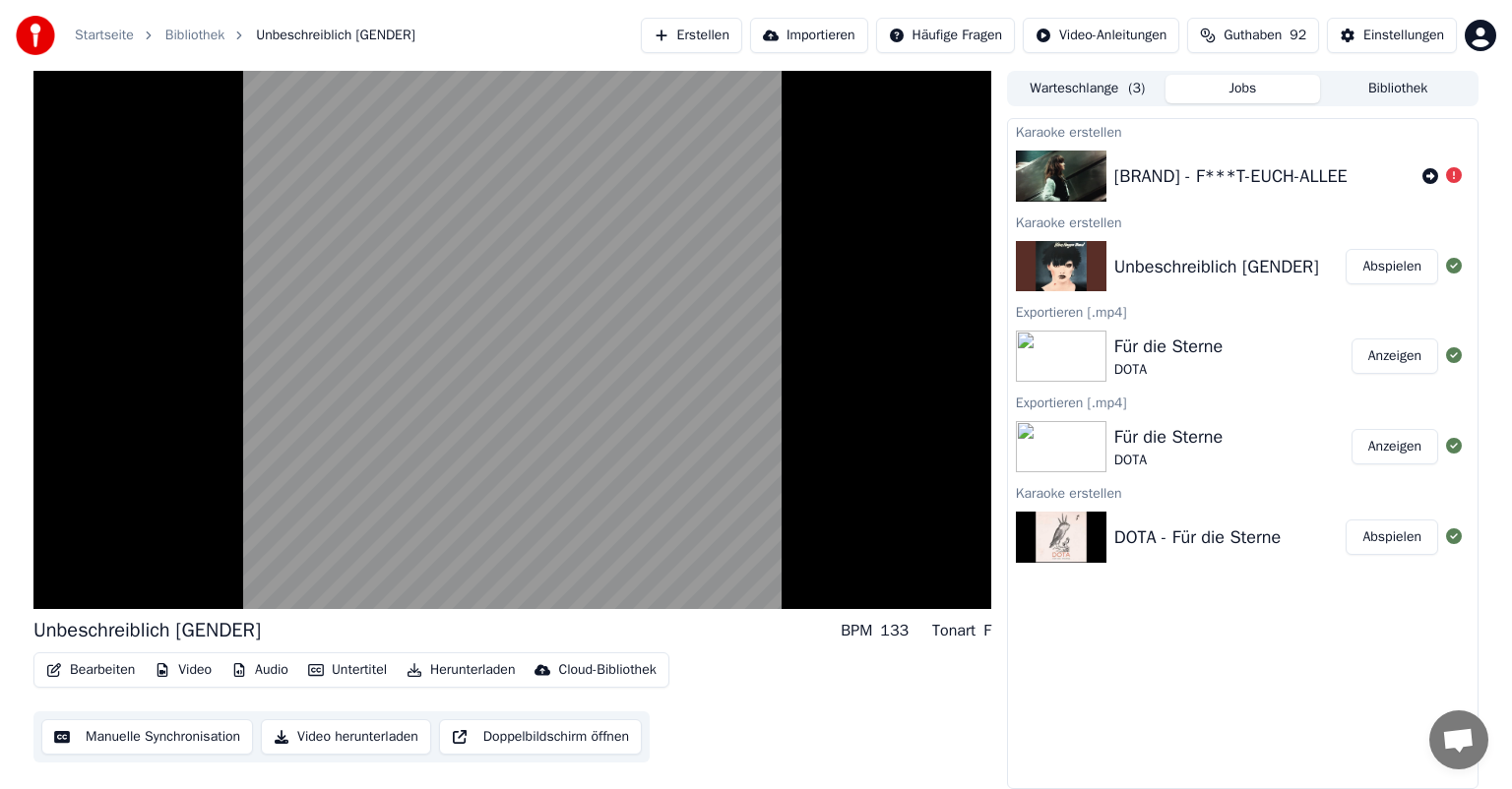 click on "Manuelle Synchronisation" at bounding box center (147, 737) 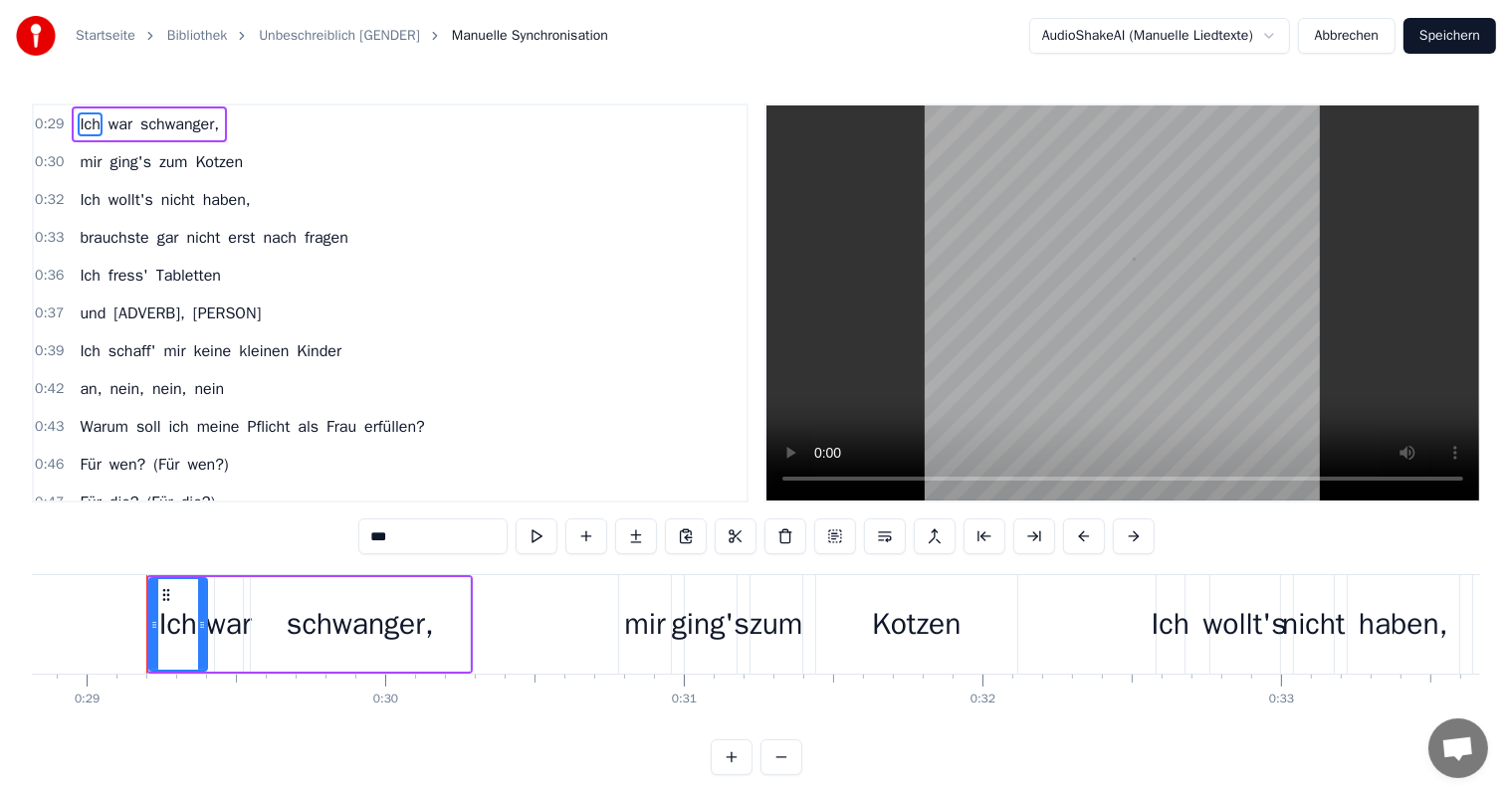 scroll, scrollTop: 0, scrollLeft: 8619, axis: horizontal 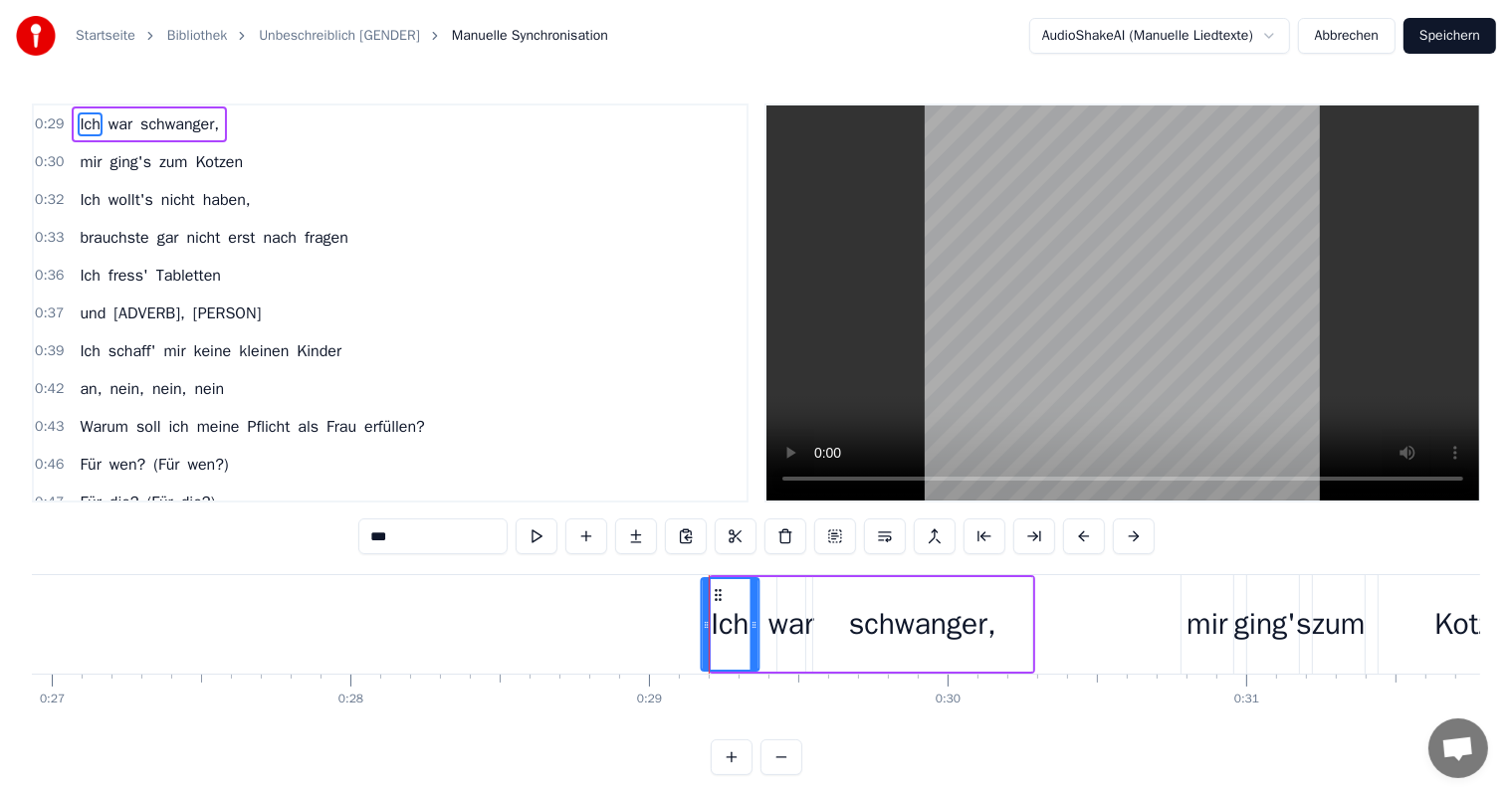 drag, startPoint x: 151, startPoint y: 593, endPoint x: 717, endPoint y: 605, distance: 566.1272 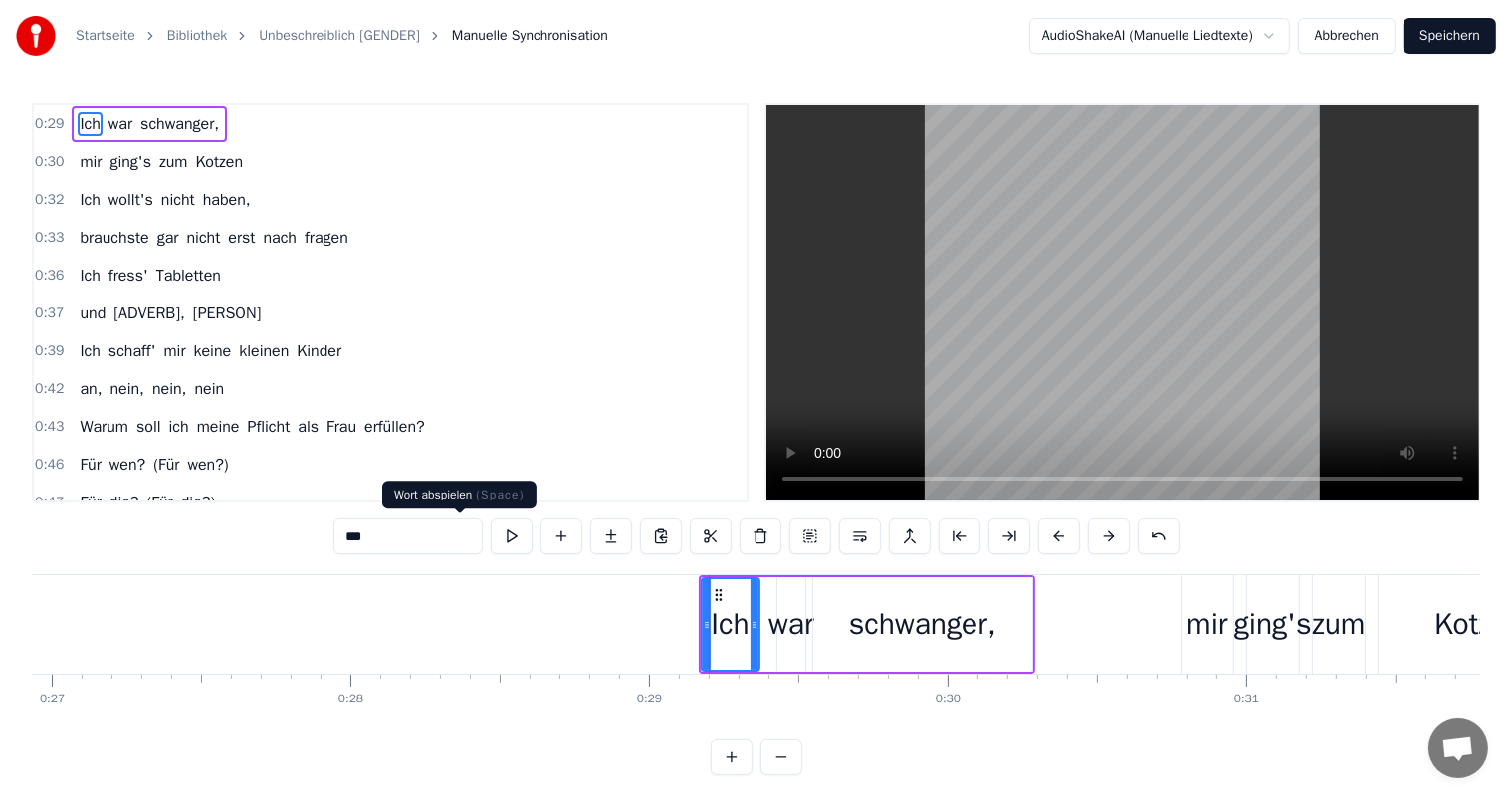 click at bounding box center (512, 536) 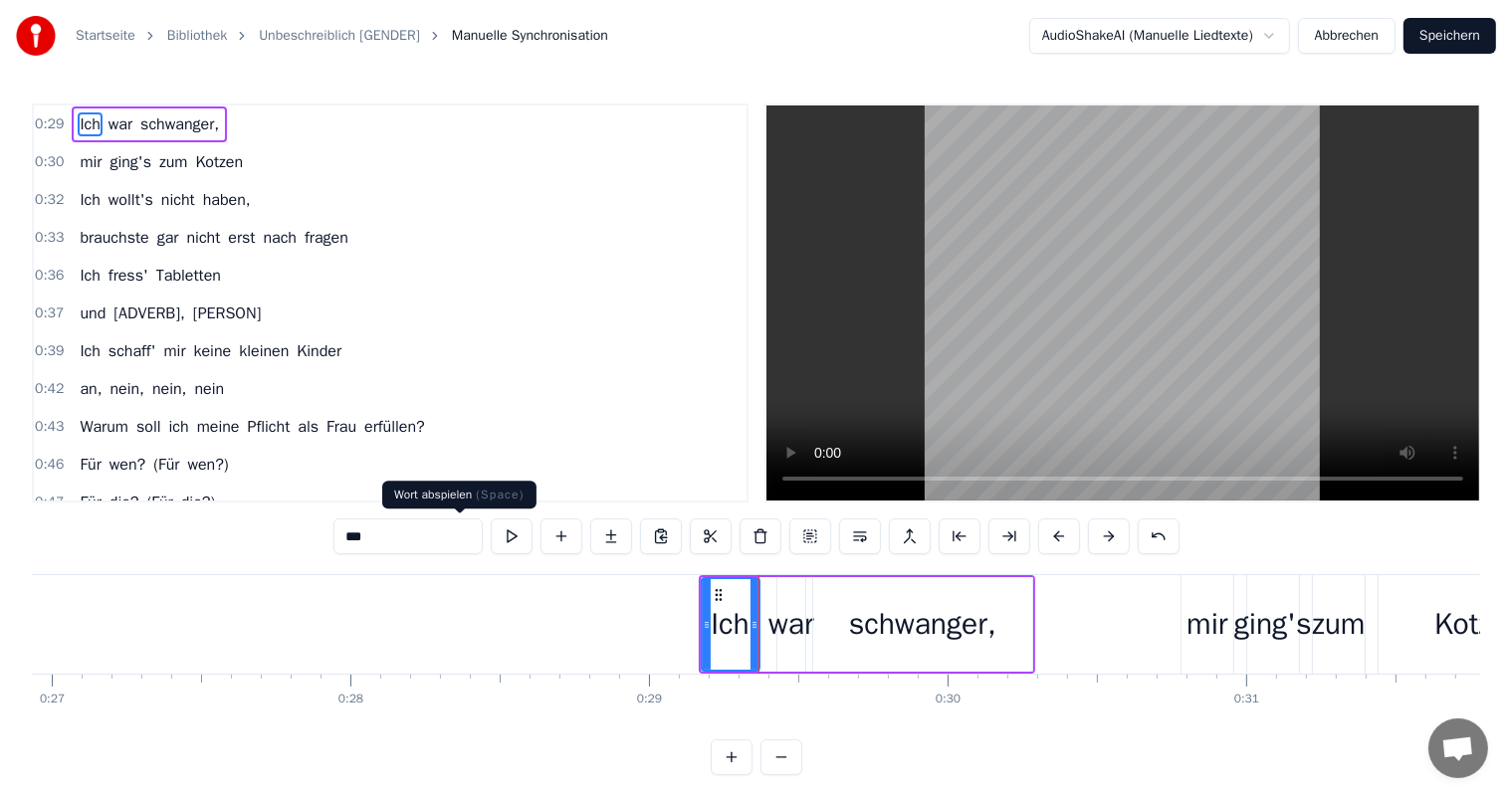 click at bounding box center [512, 536] 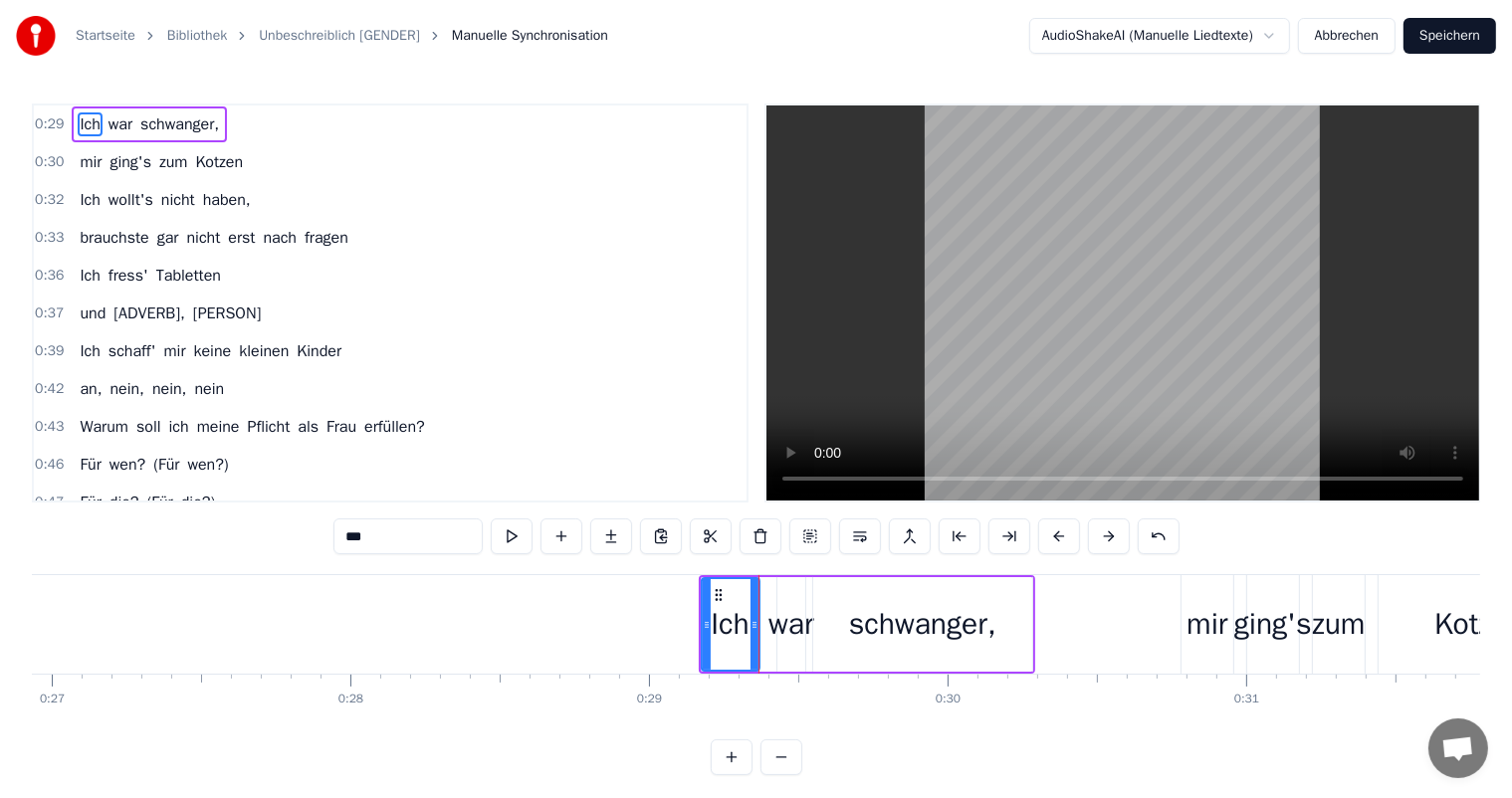 click at bounding box center (512, 536) 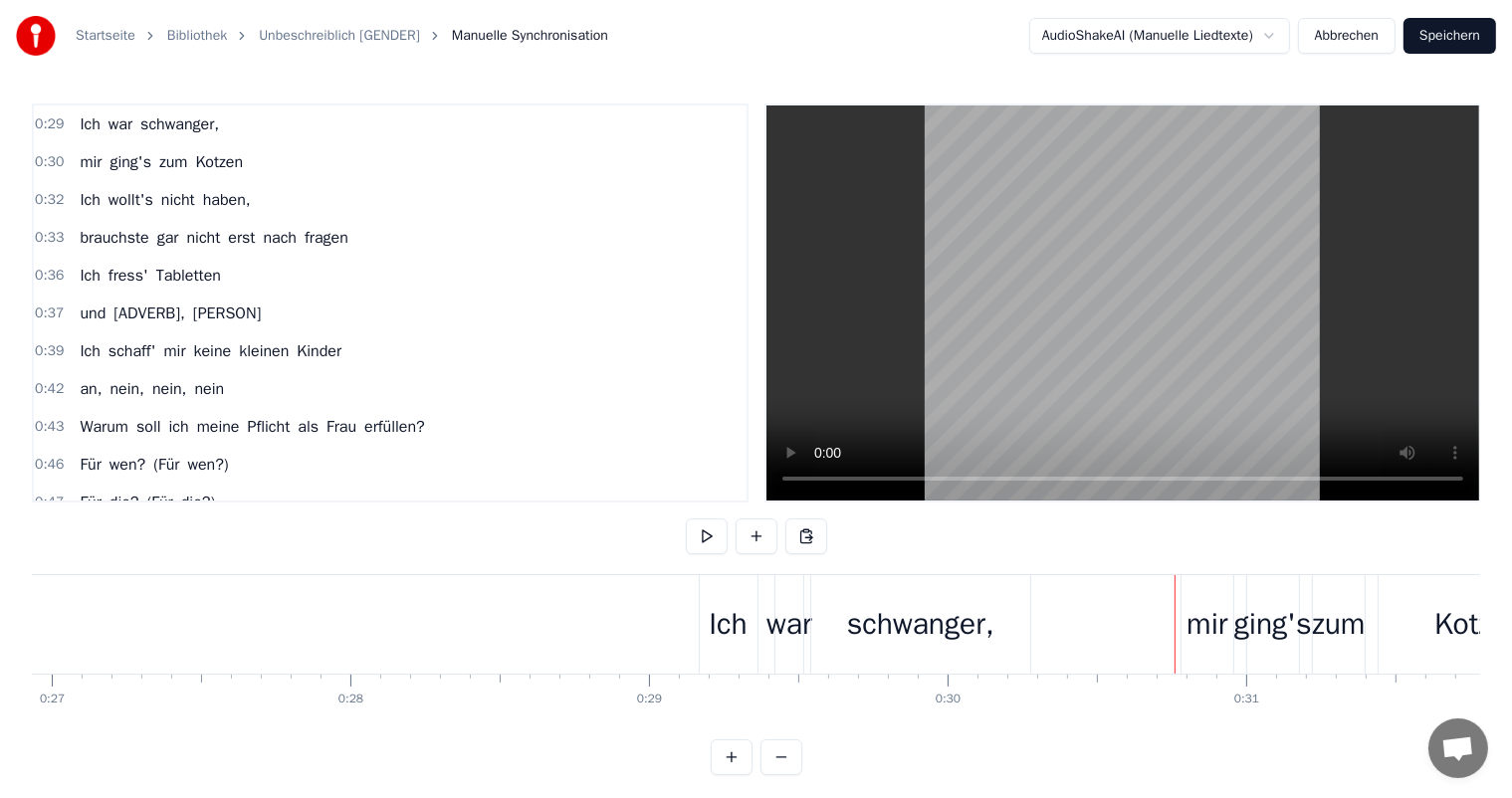 click on "mir" at bounding box center [1207, 624] 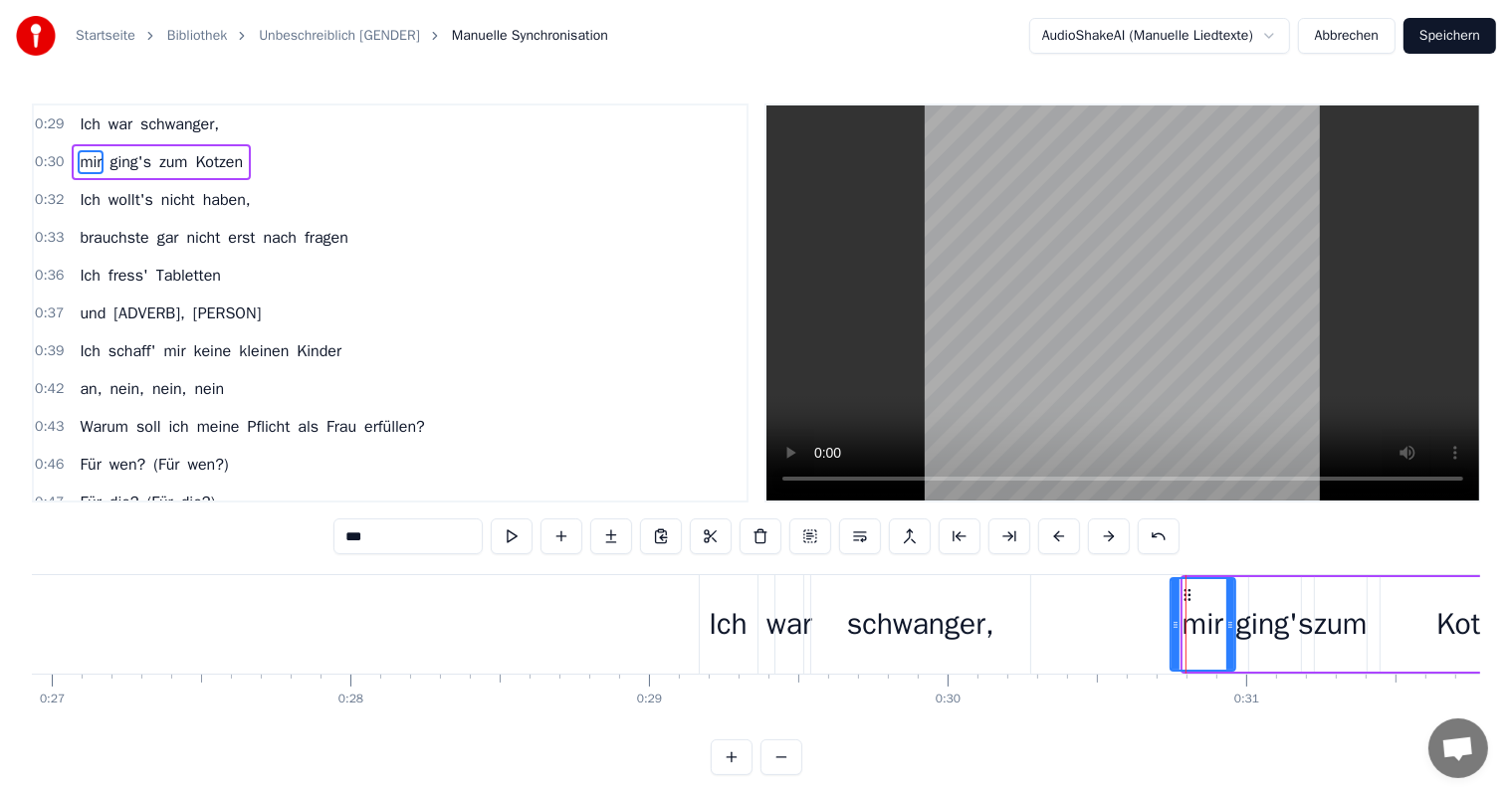drag, startPoint x: 1188, startPoint y: 584, endPoint x: 1176, endPoint y: 587, distance: 12.369317 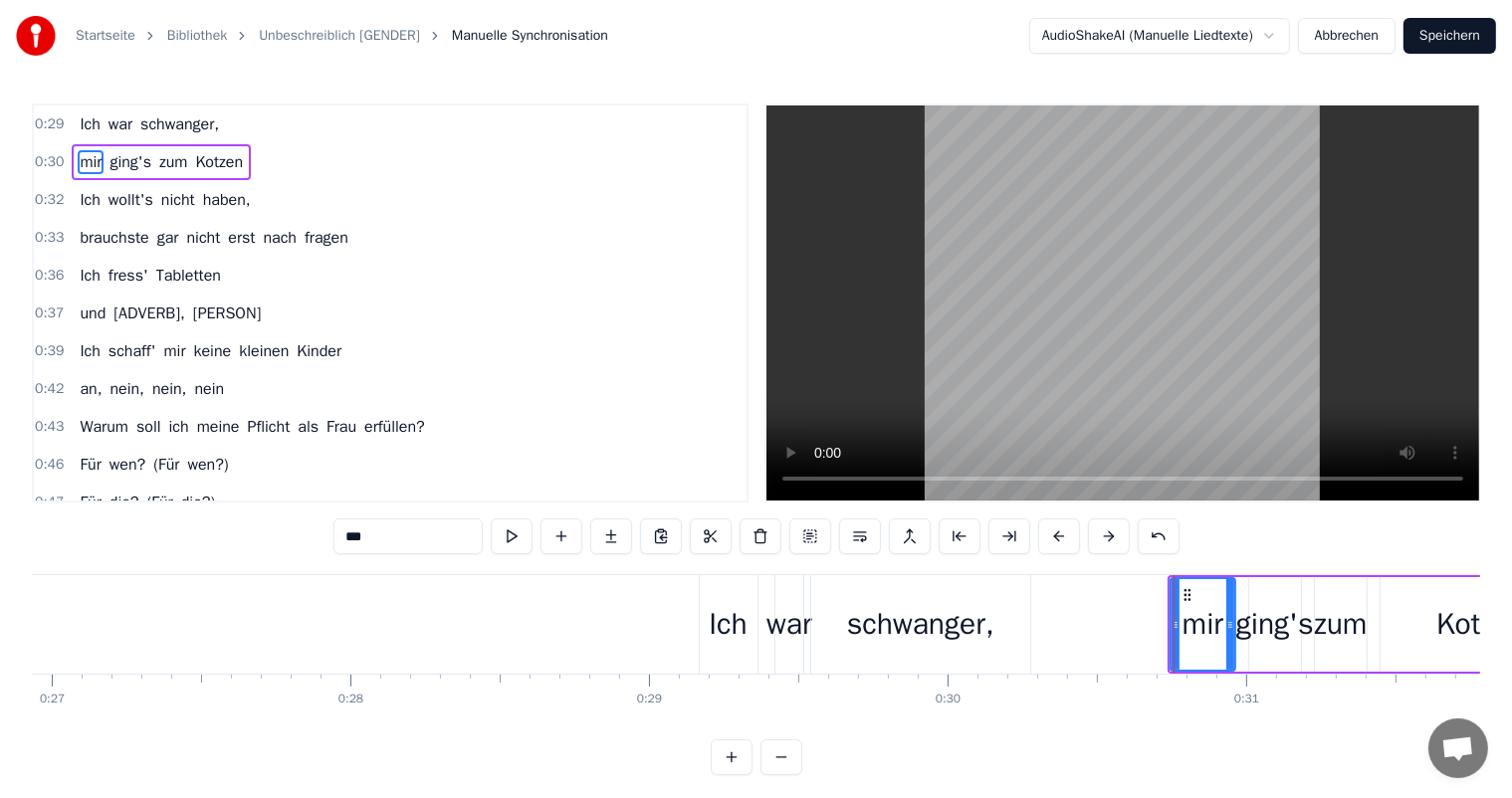 click on "ging's" at bounding box center [1275, 624] 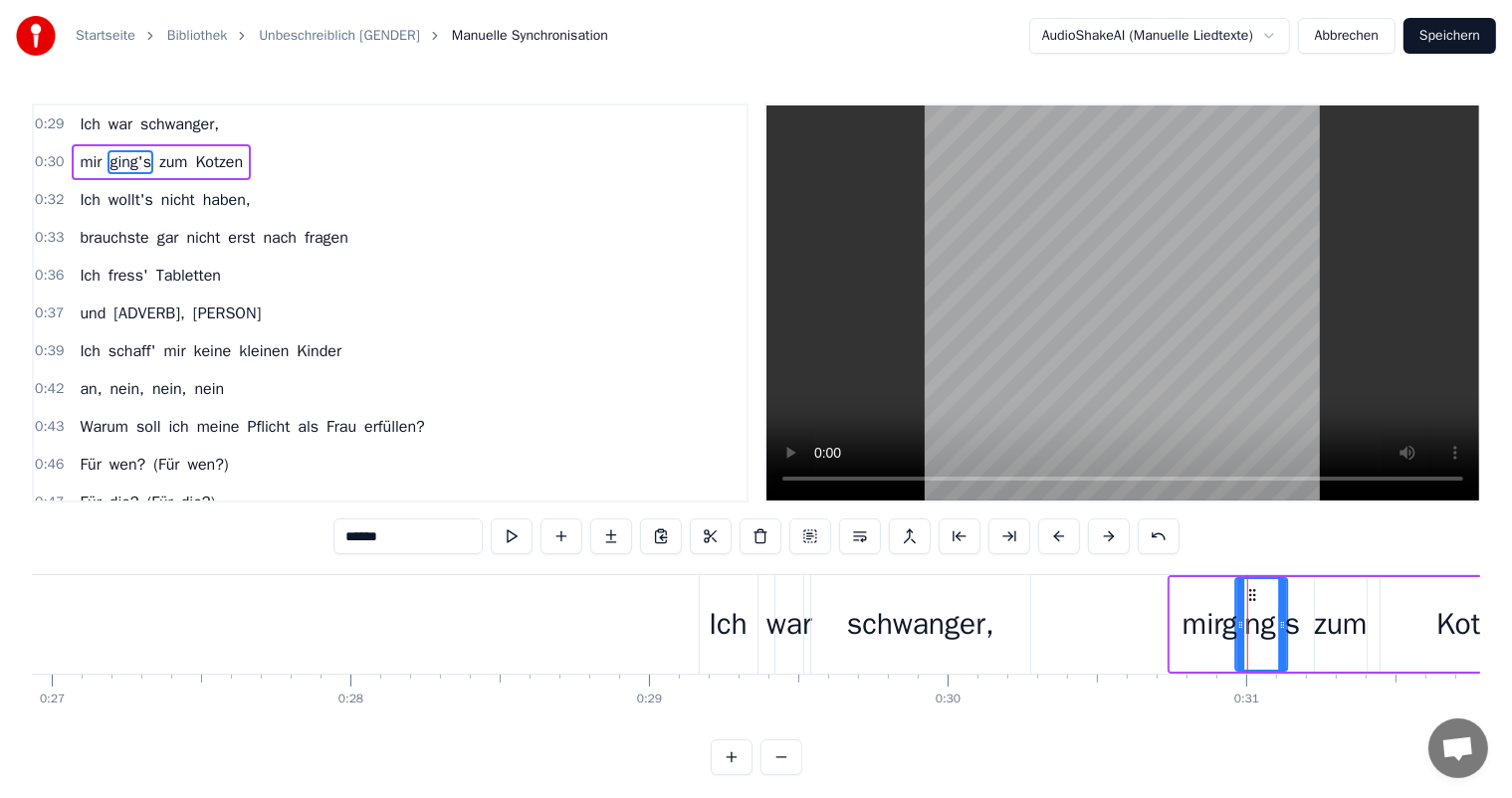 drag, startPoint x: 1265, startPoint y: 589, endPoint x: 1251, endPoint y: 589, distance: 14 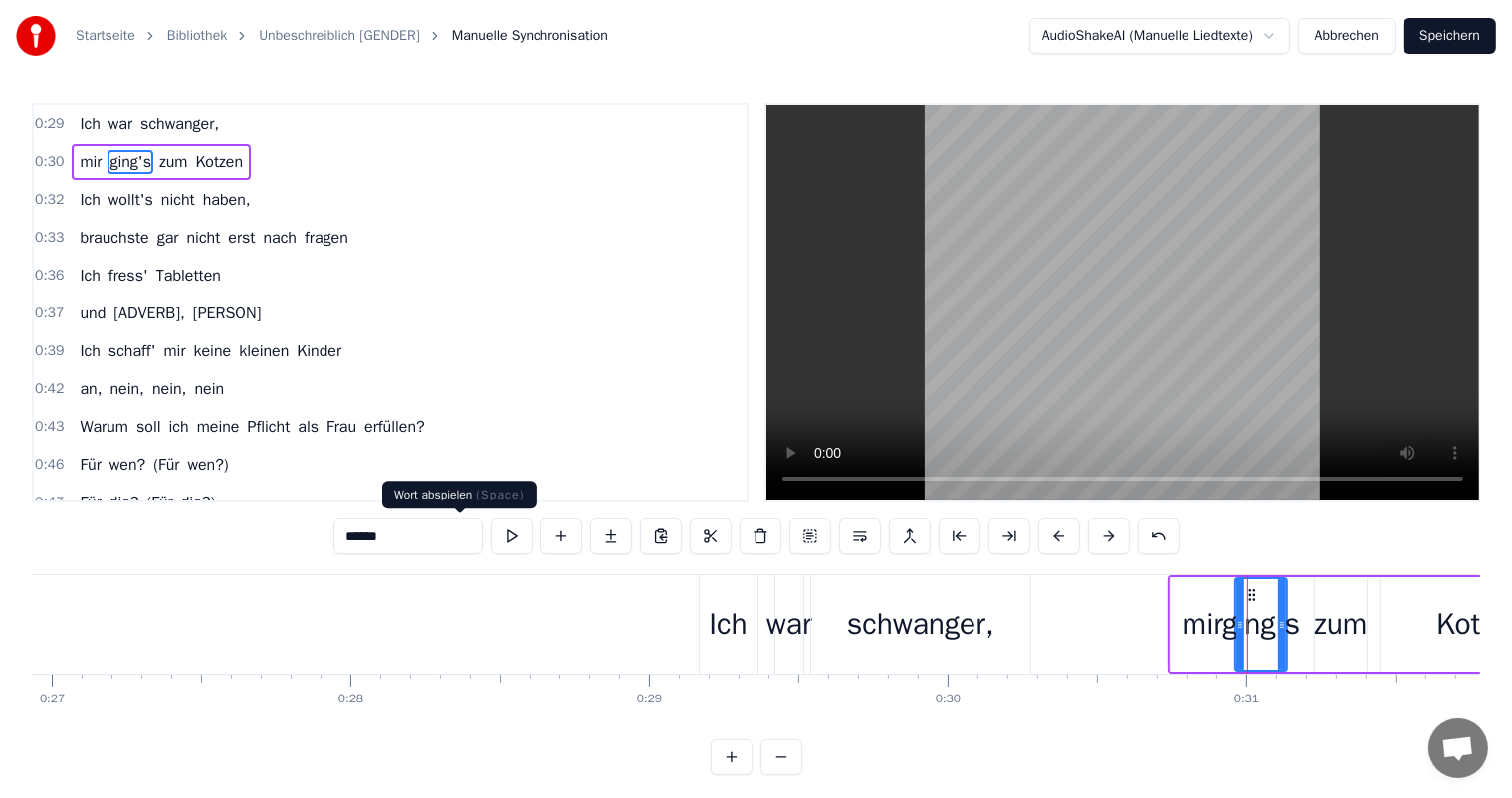 click at bounding box center [512, 536] 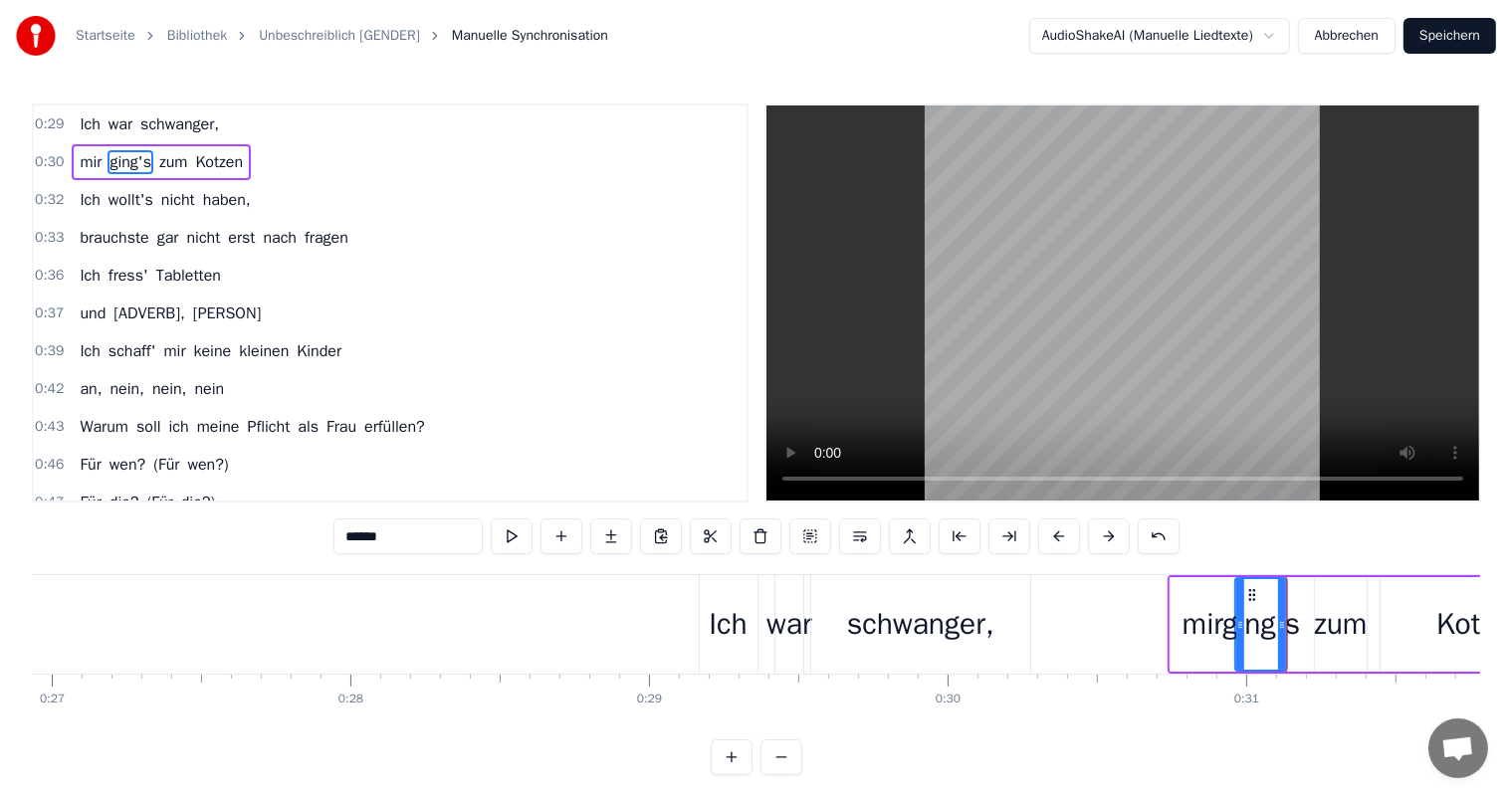 click at bounding box center [512, 536] 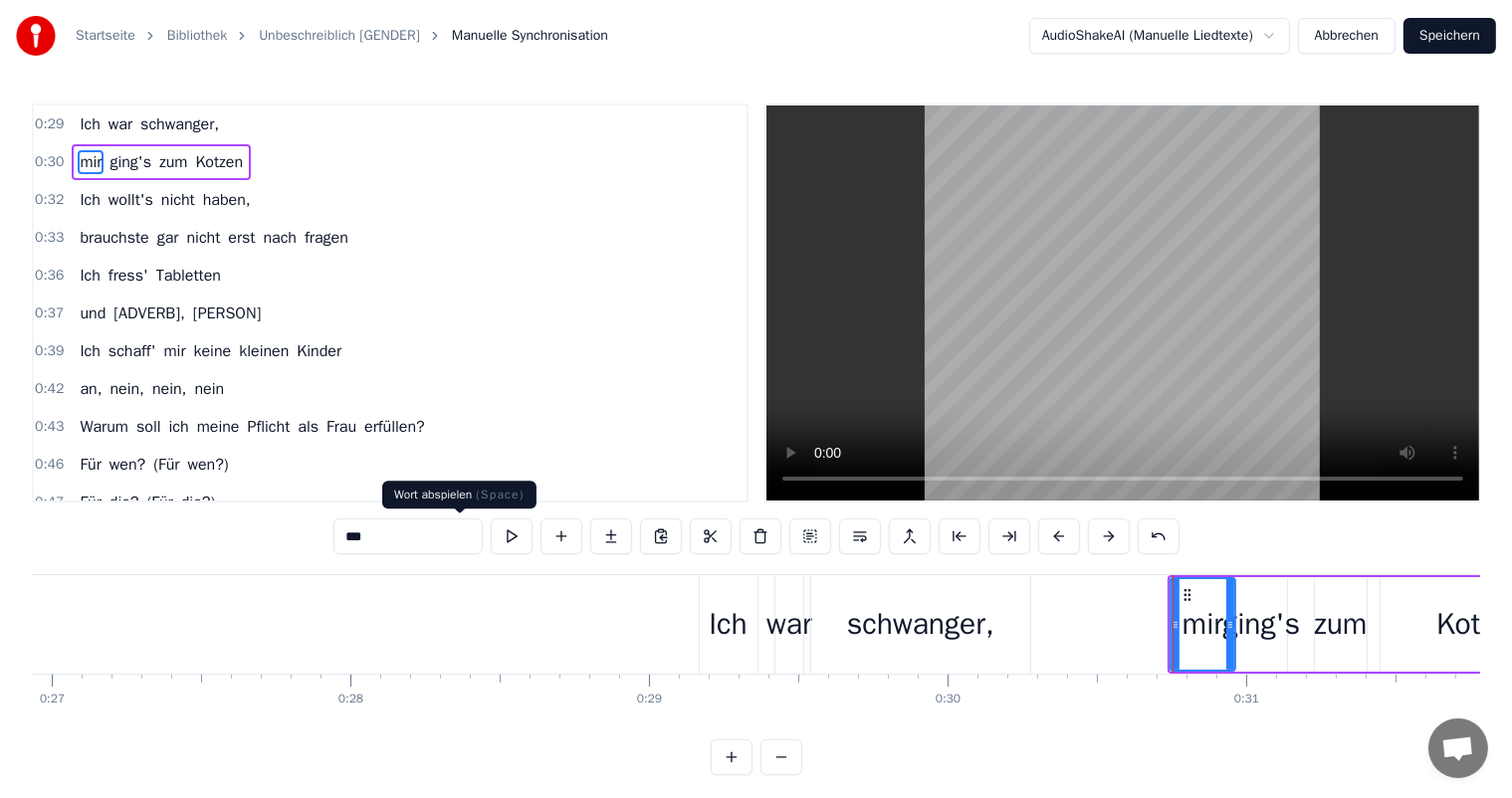 click at bounding box center (512, 536) 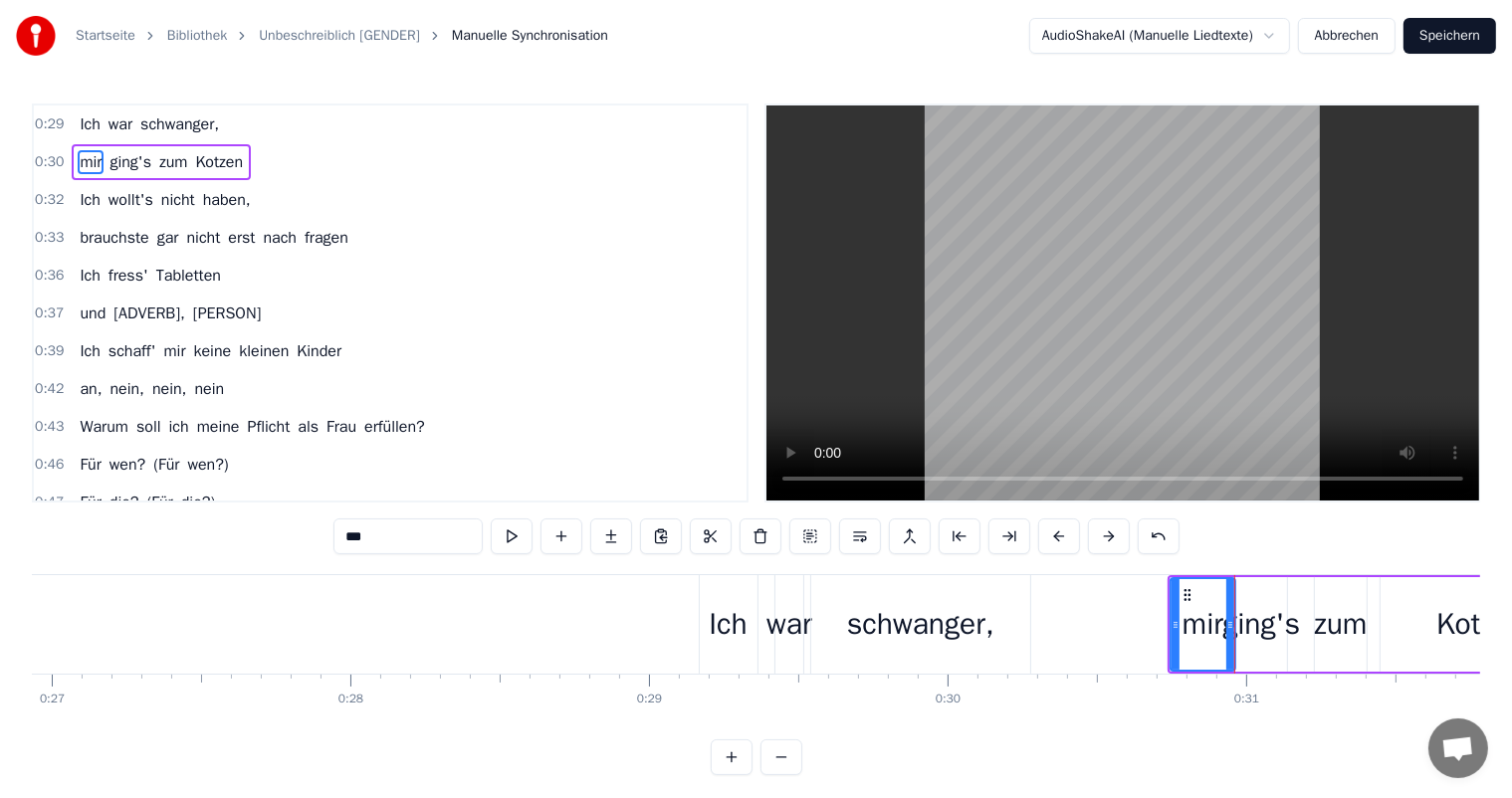 click on "ging's" at bounding box center (1261, 624) 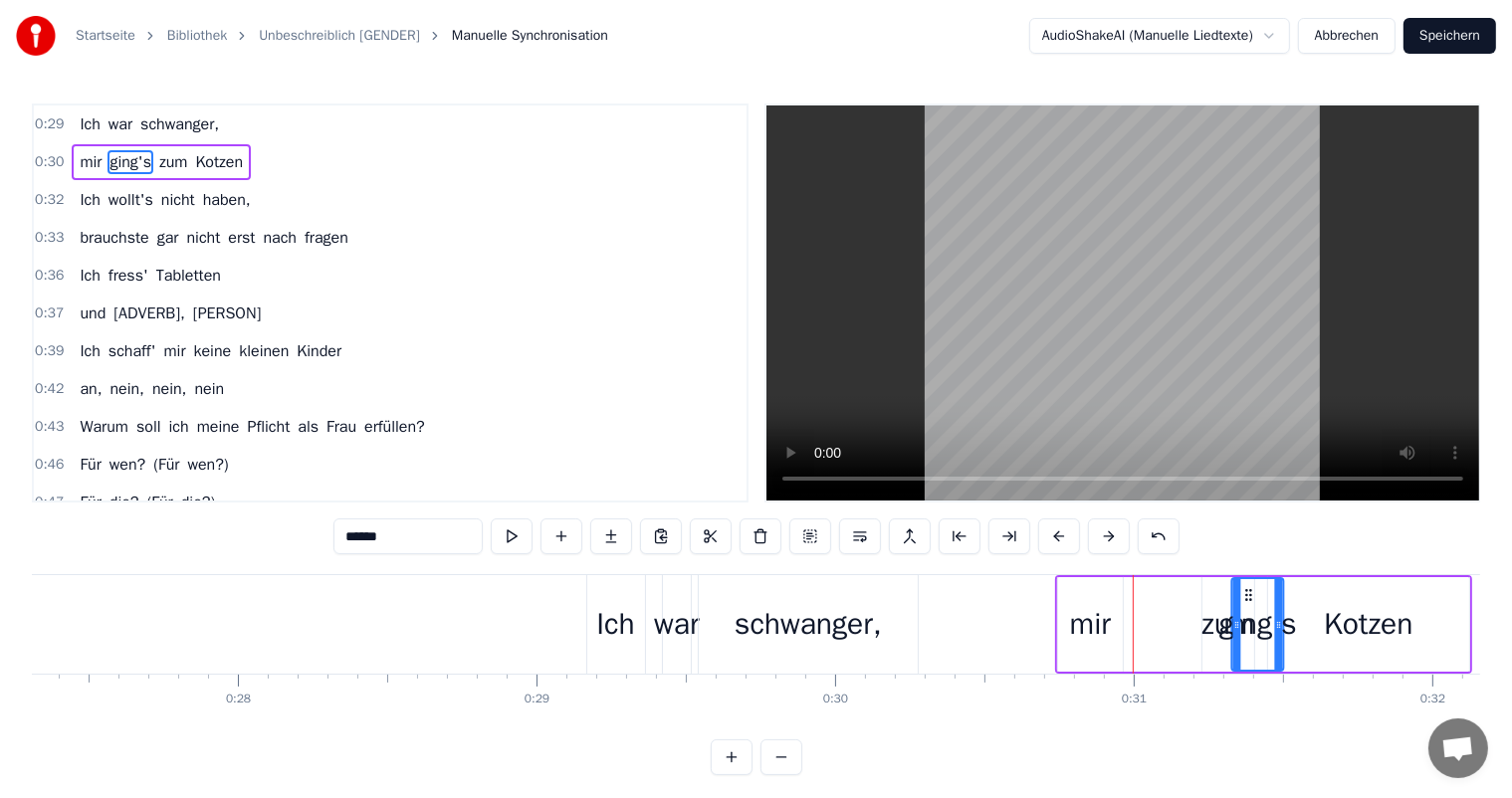 scroll, scrollTop: 0, scrollLeft: 8166, axis: horizontal 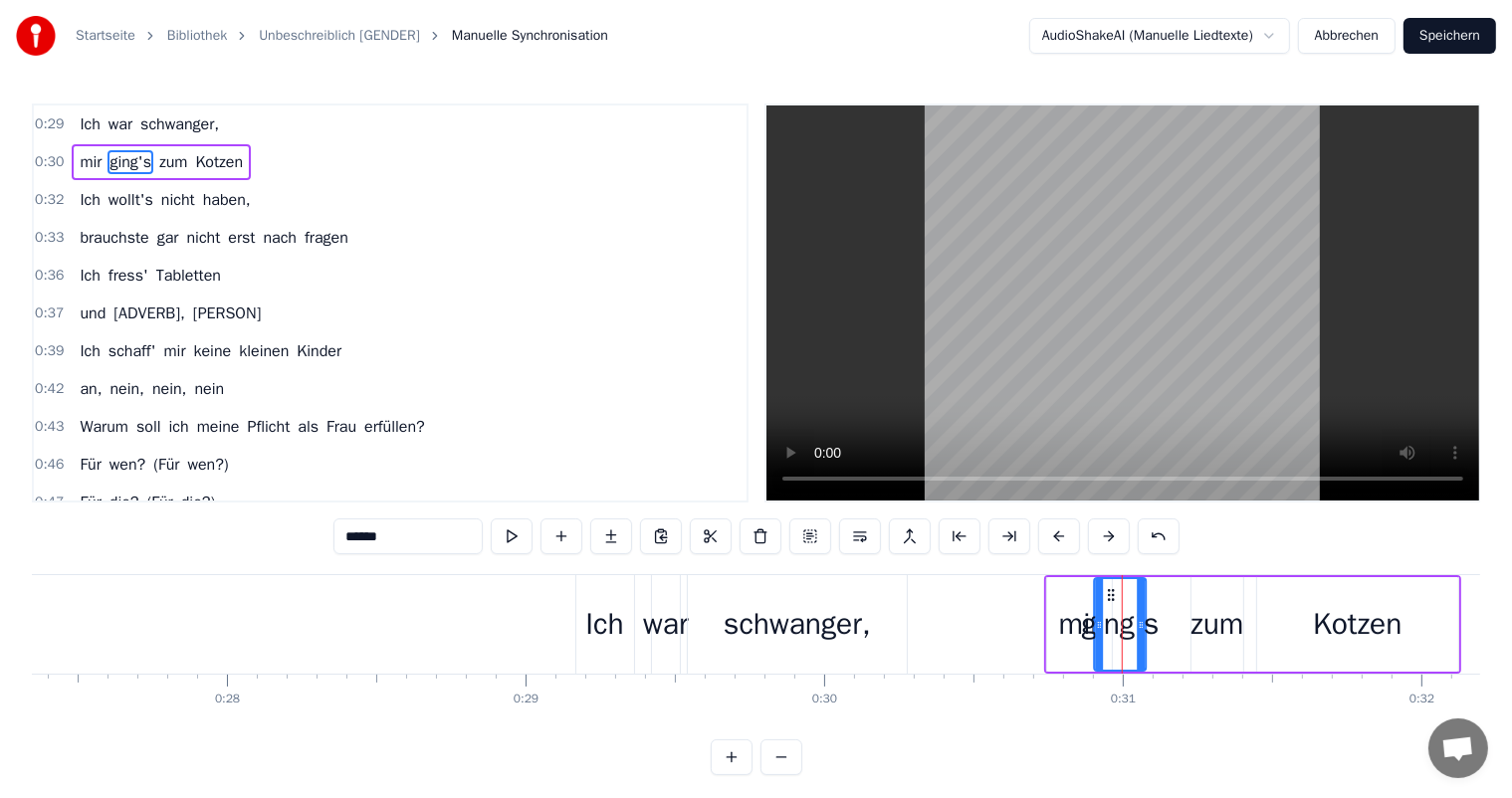 drag, startPoint x: 1254, startPoint y: 591, endPoint x: 1114, endPoint y: 599, distance: 140.22839 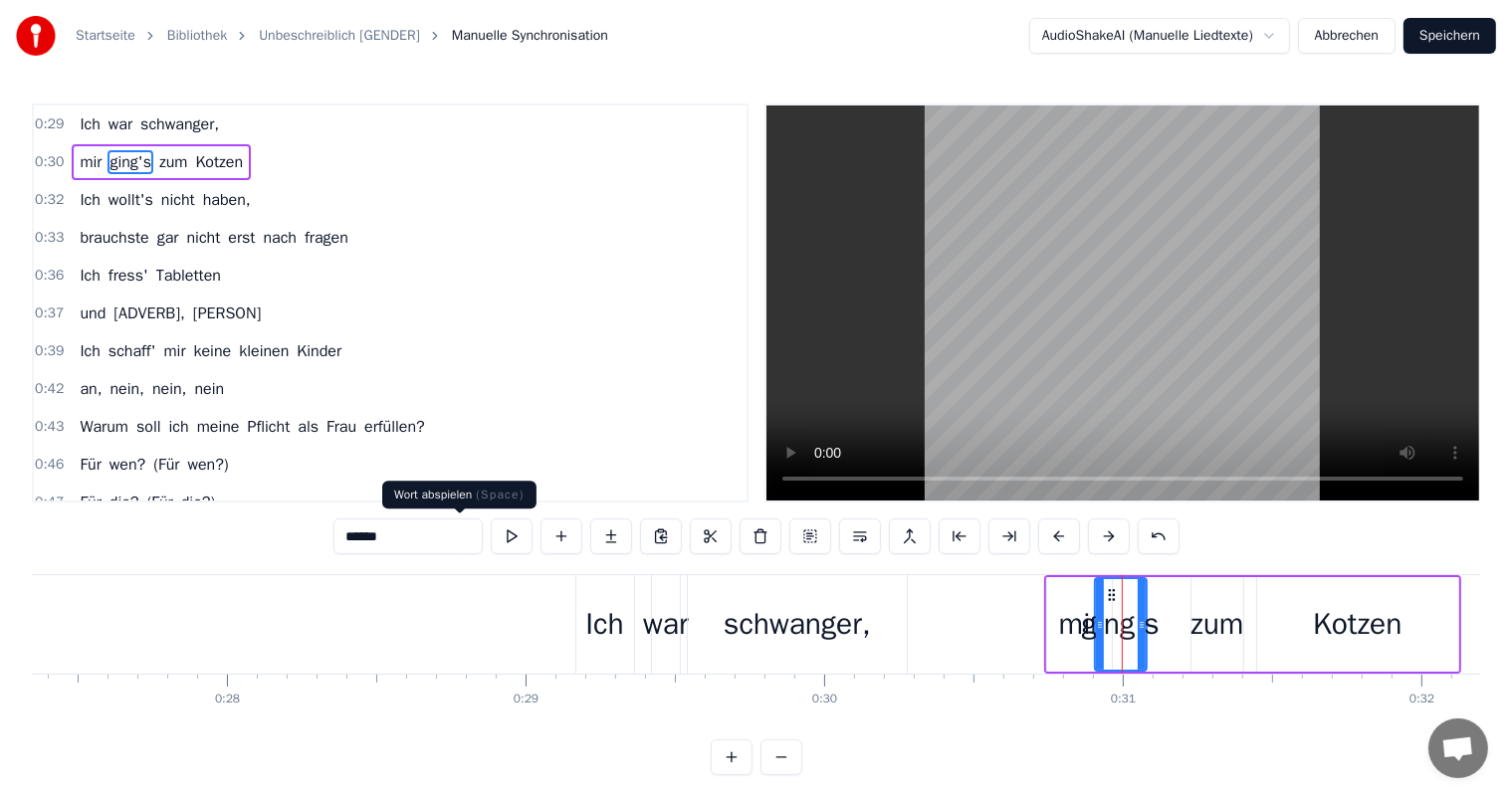 click at bounding box center [512, 536] 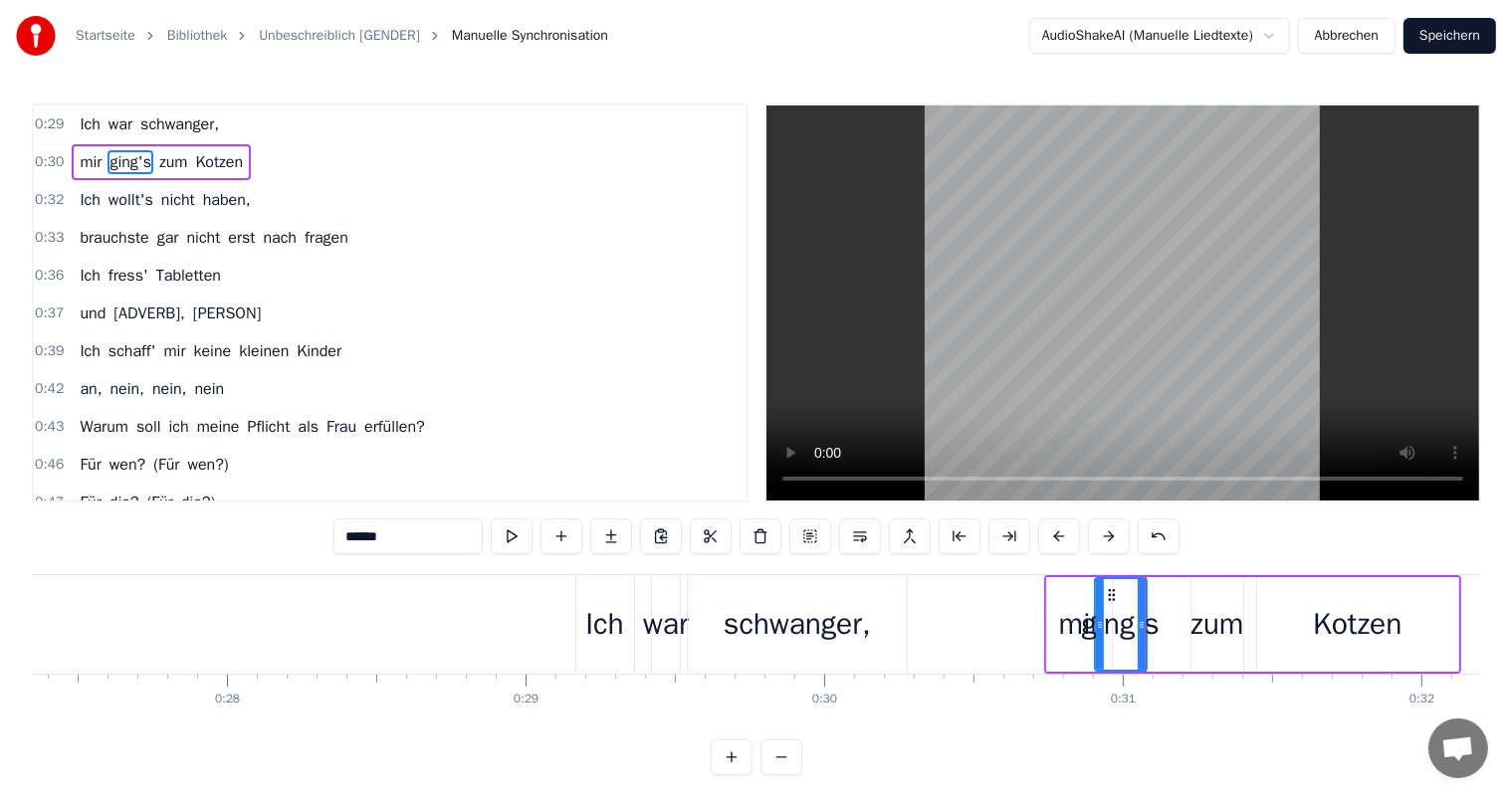 click at bounding box center [512, 536] 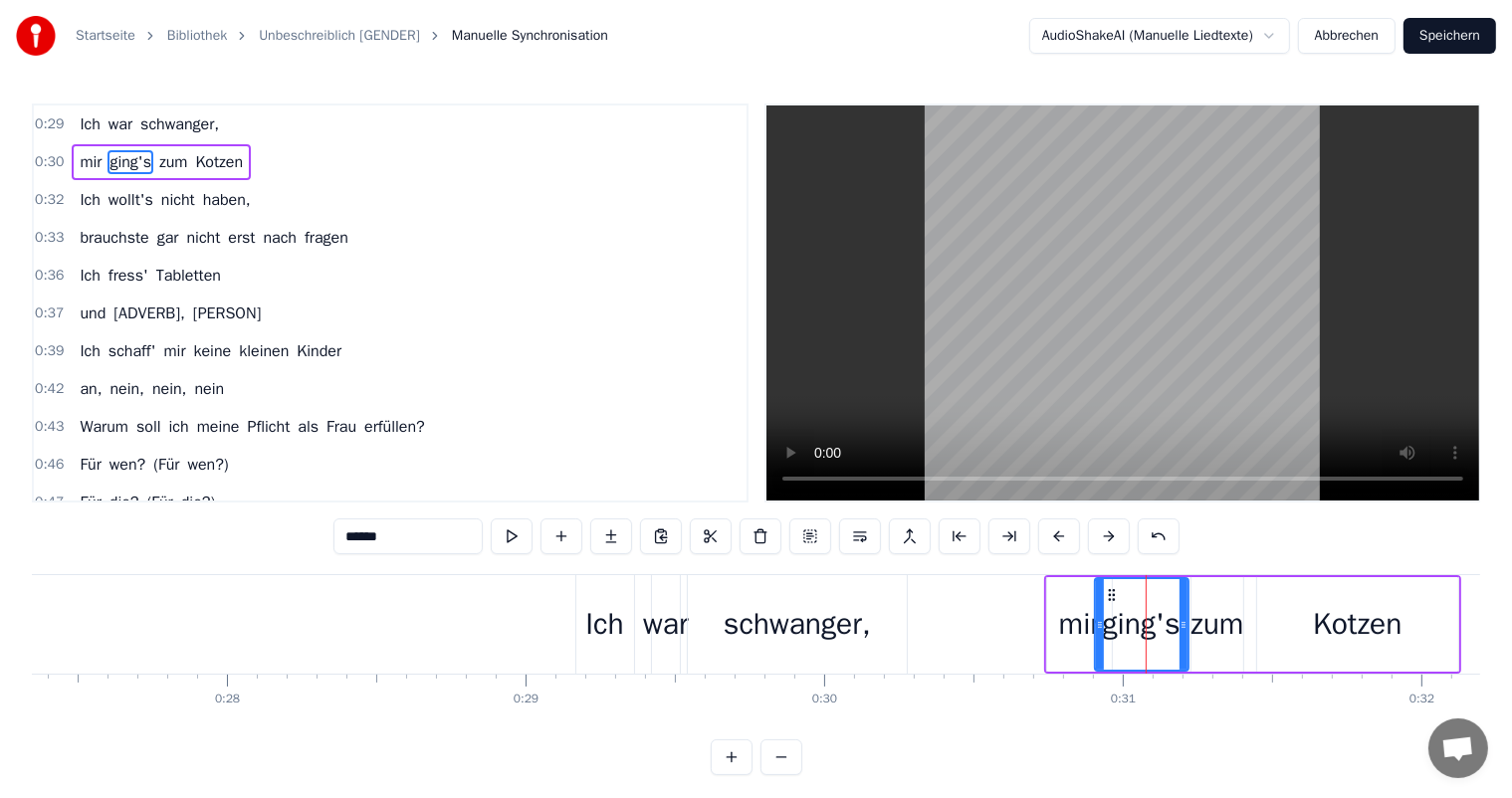 drag, startPoint x: 1143, startPoint y: 631, endPoint x: 1185, endPoint y: 630, distance: 42.0119 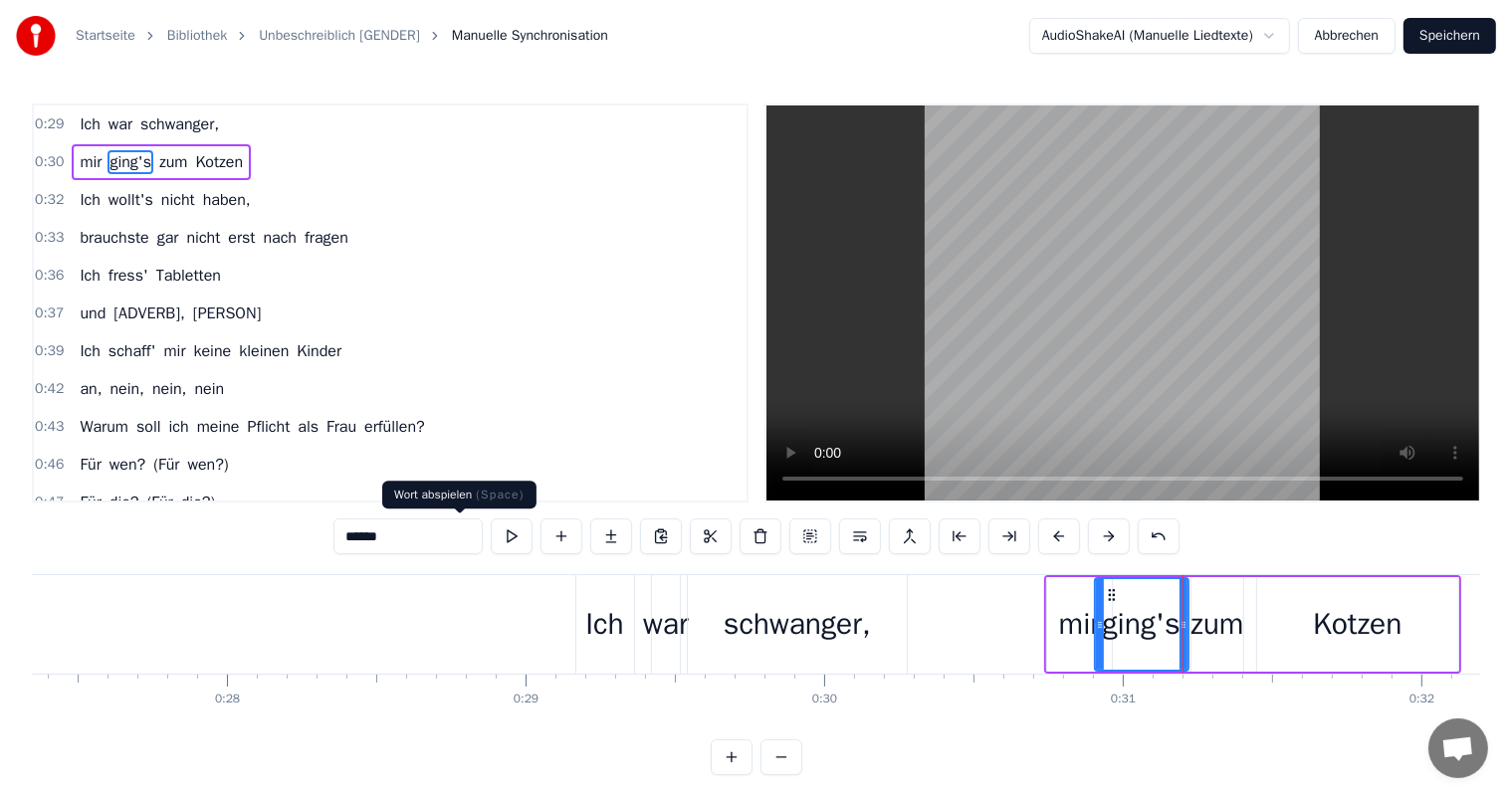 click at bounding box center (512, 536) 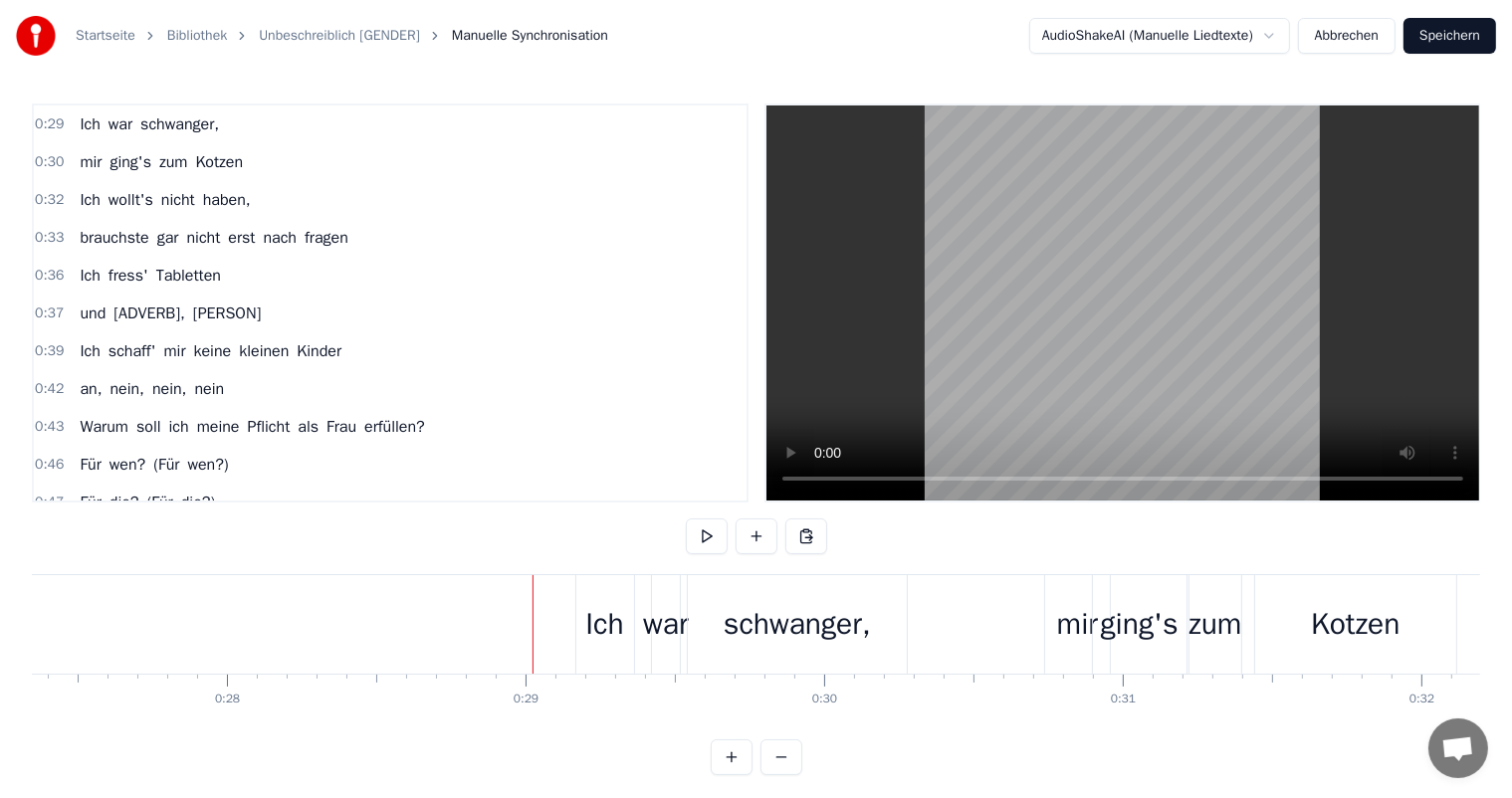 click on "Ich war schwanger, mir ging's zum Kotzen Ich wollt's nicht haben, brauchste gar nicht erst nach fragen Ich fress' Tabletten und überhaupt, Mann Ich schaff' mir keine kleinen Kinder an, nein, nein, nein Warum soll ich meine Pflicht als Frau erfüllen? Für wen? (Für wen?) Für die? (Für die?) Für dich? (Für dich?) Für mich? (Für mich?) Ich hab' keine Lust meine Pflicht zu erfüllen Für dich nicht, für mich nicht Ich hab' keine Pflicht Als es vorbei war, ging's mir zum Kotzen Jetzt ist es Zeit endlich mal aufzumotzen Ich fress' Tabletten und überhaupt, Mann Ich schaff' mir keine kleinen Kinder an, nein, nein, nein Warum soll ich meine Pflicht als Frau erfüllen? Für wen? (Für wen?) Für die? (Für die?) Für dich? (Für dich?) Für mich? (Für mich?) Ich hab' keine Lust meine Pflicht zu erfüllen Für dich nicht, für mich nicht Ich hab' keine Pflicht Marlene hatte andere Pläne Simone Beauvoir sagt: „Gott bewahr!“ Und vor dem ersten Kinderschreien Muss ich mich erstmal selbst befreien Und ich" at bounding box center [23229, 624] 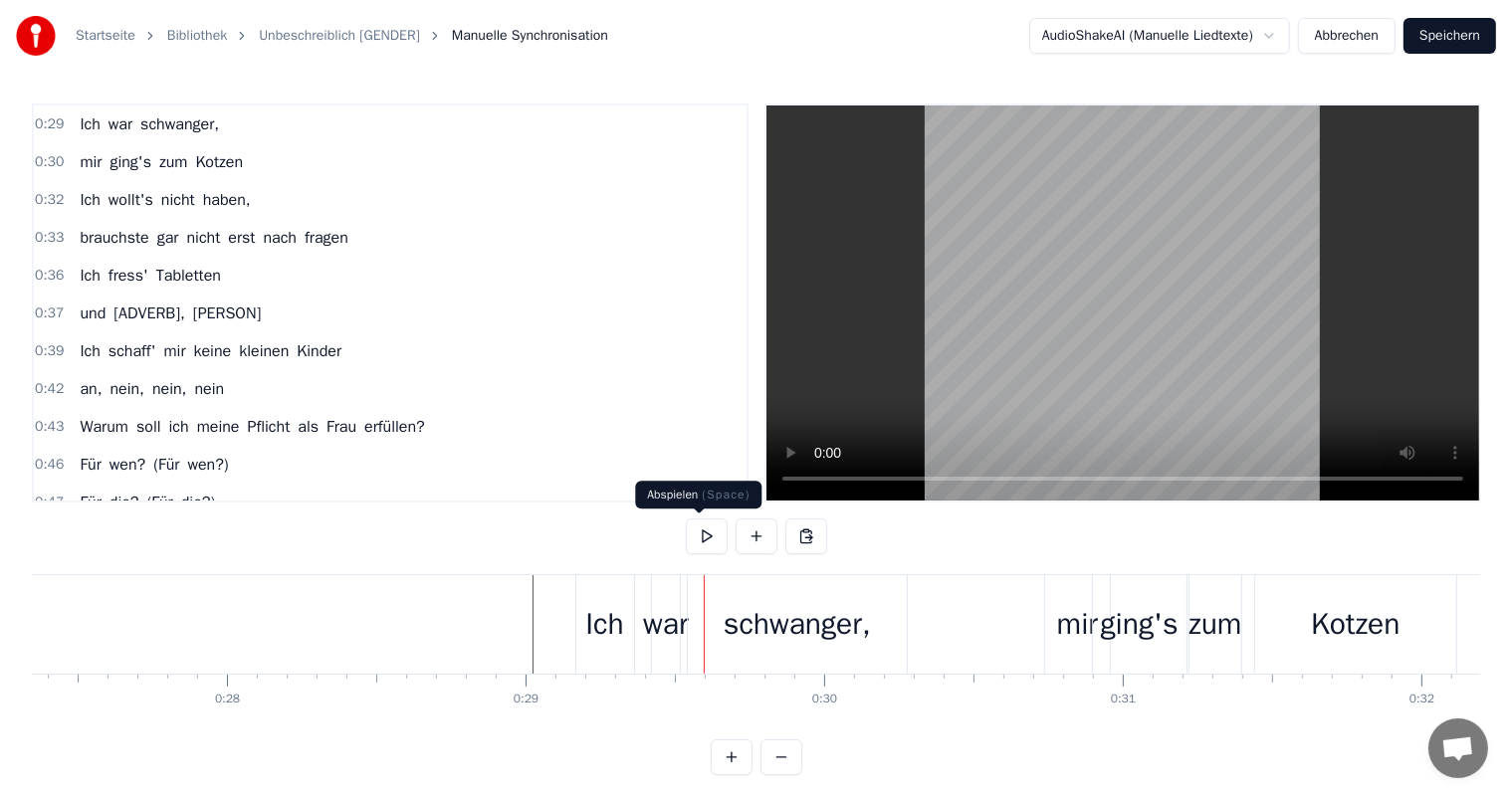 click at bounding box center (707, 536) 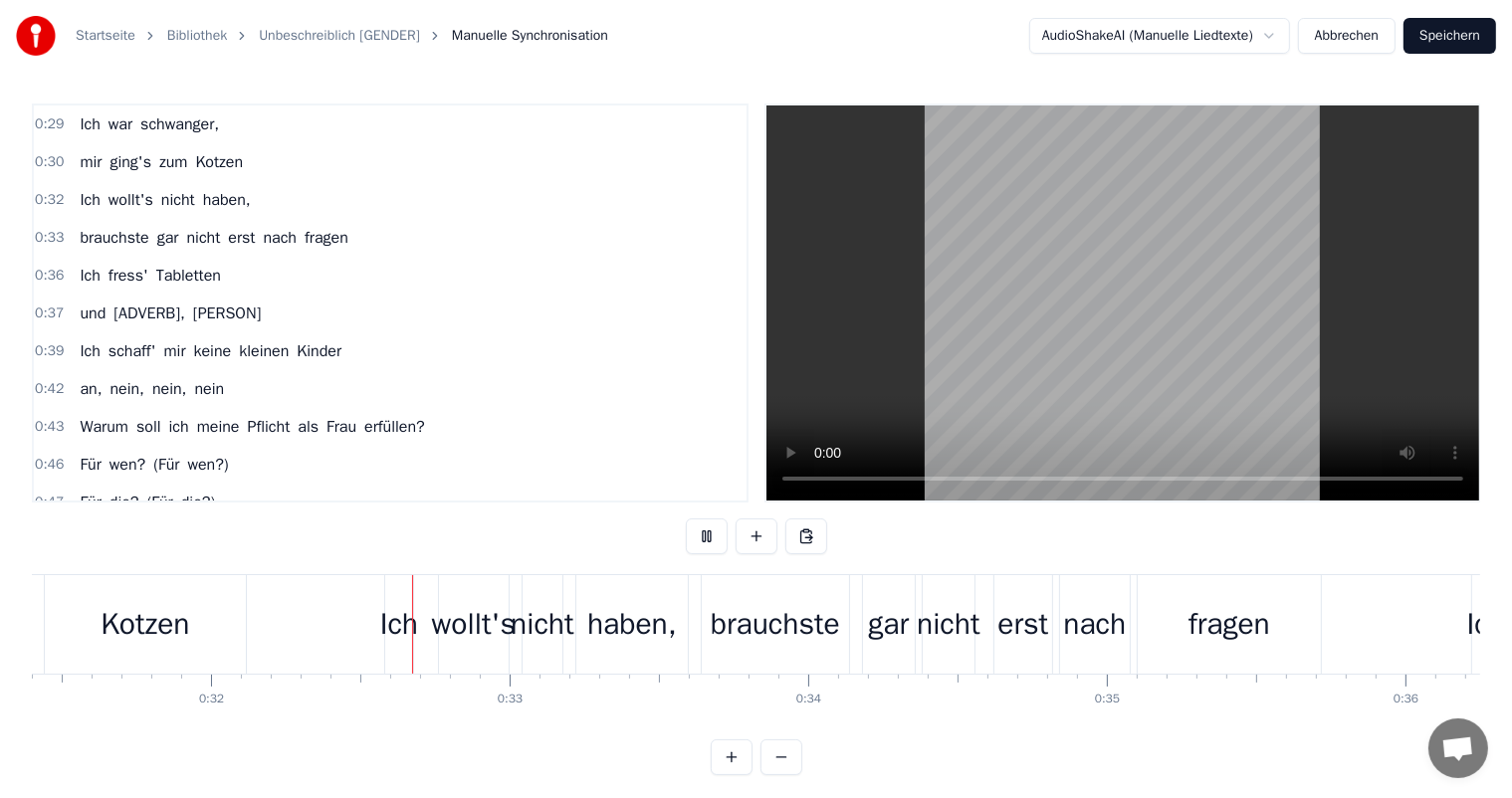 scroll, scrollTop: 0, scrollLeft: 9460, axis: horizontal 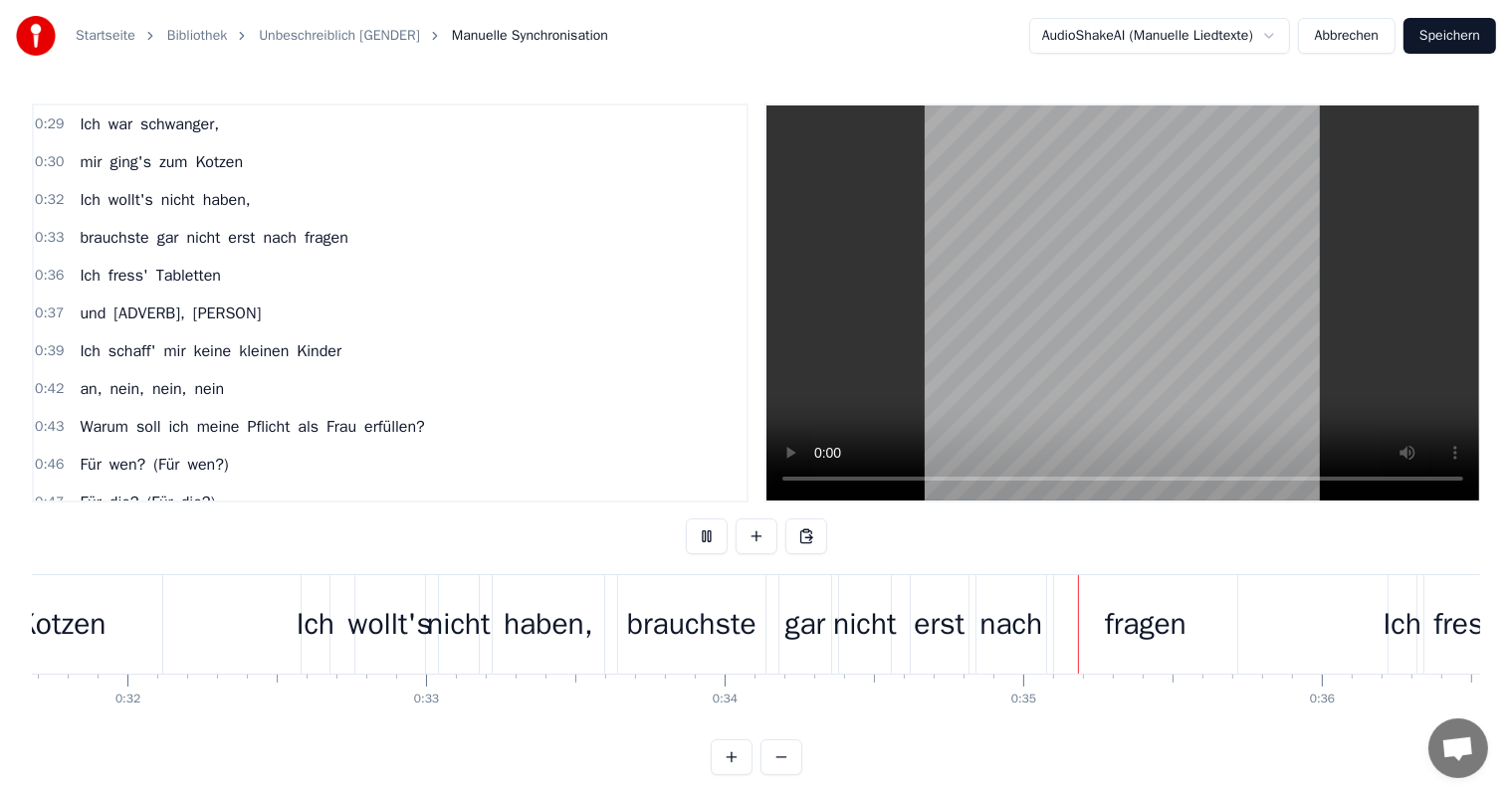 click at bounding box center [707, 536] 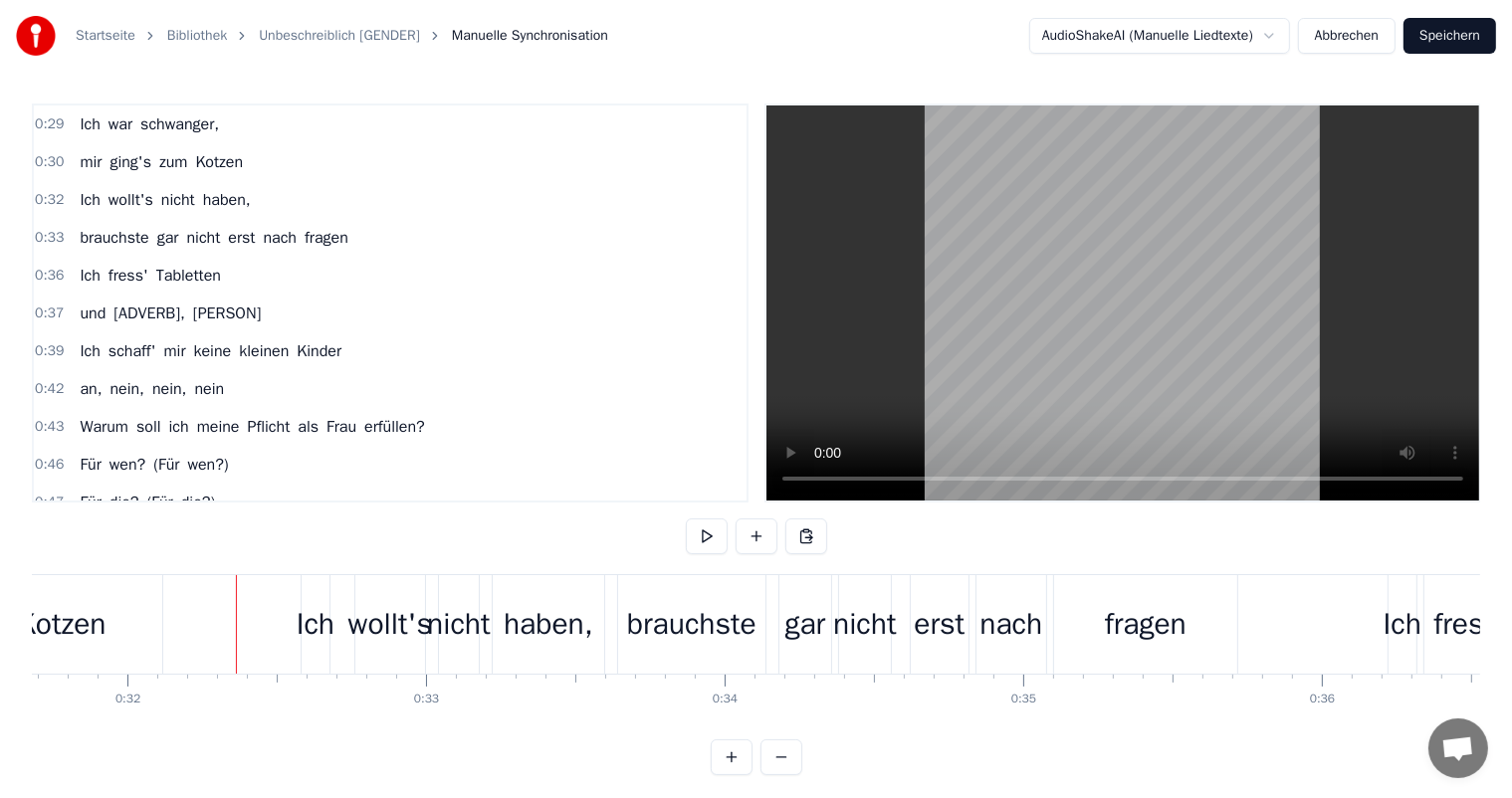 click at bounding box center (707, 536) 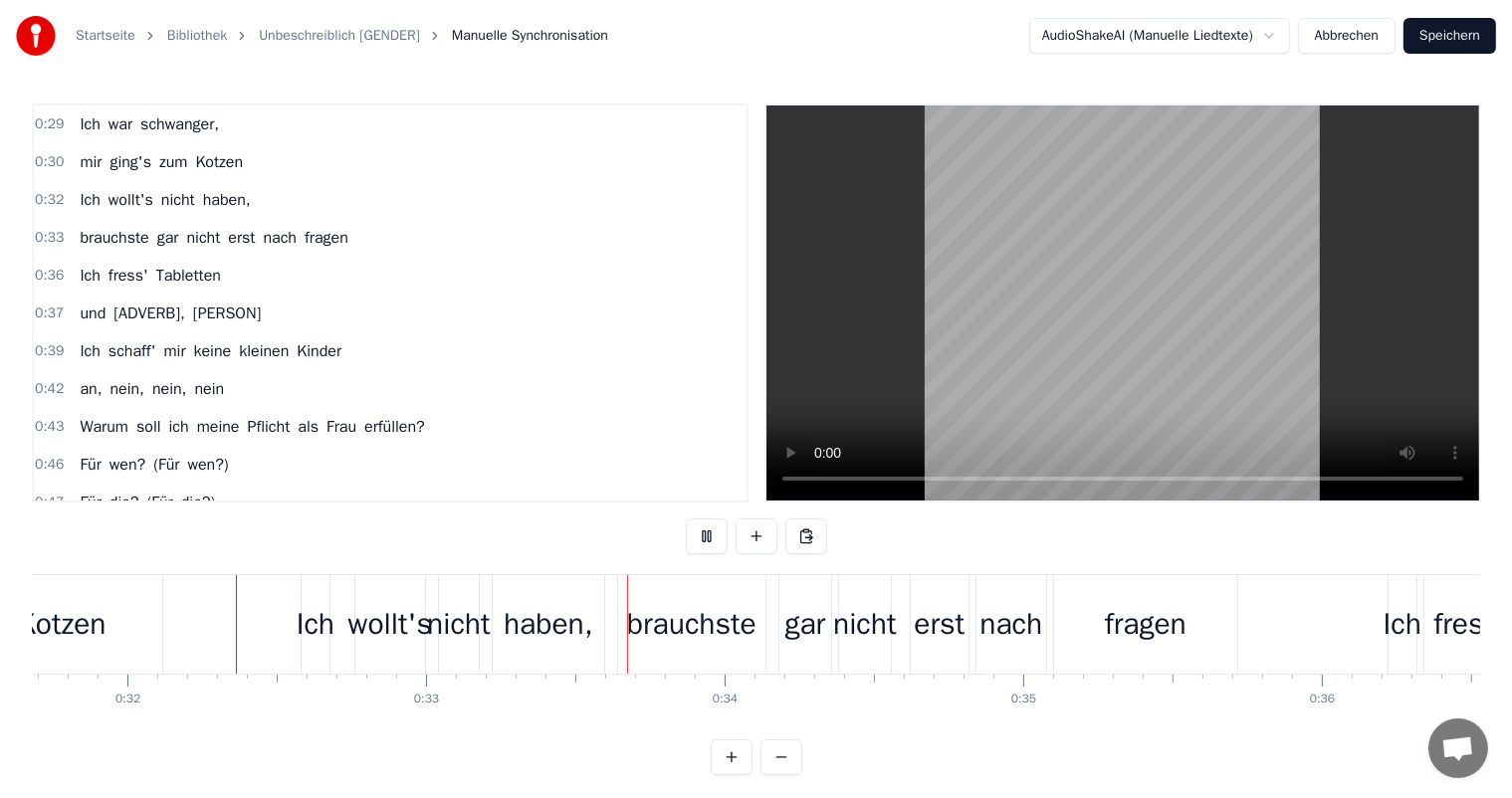 click at bounding box center (707, 536) 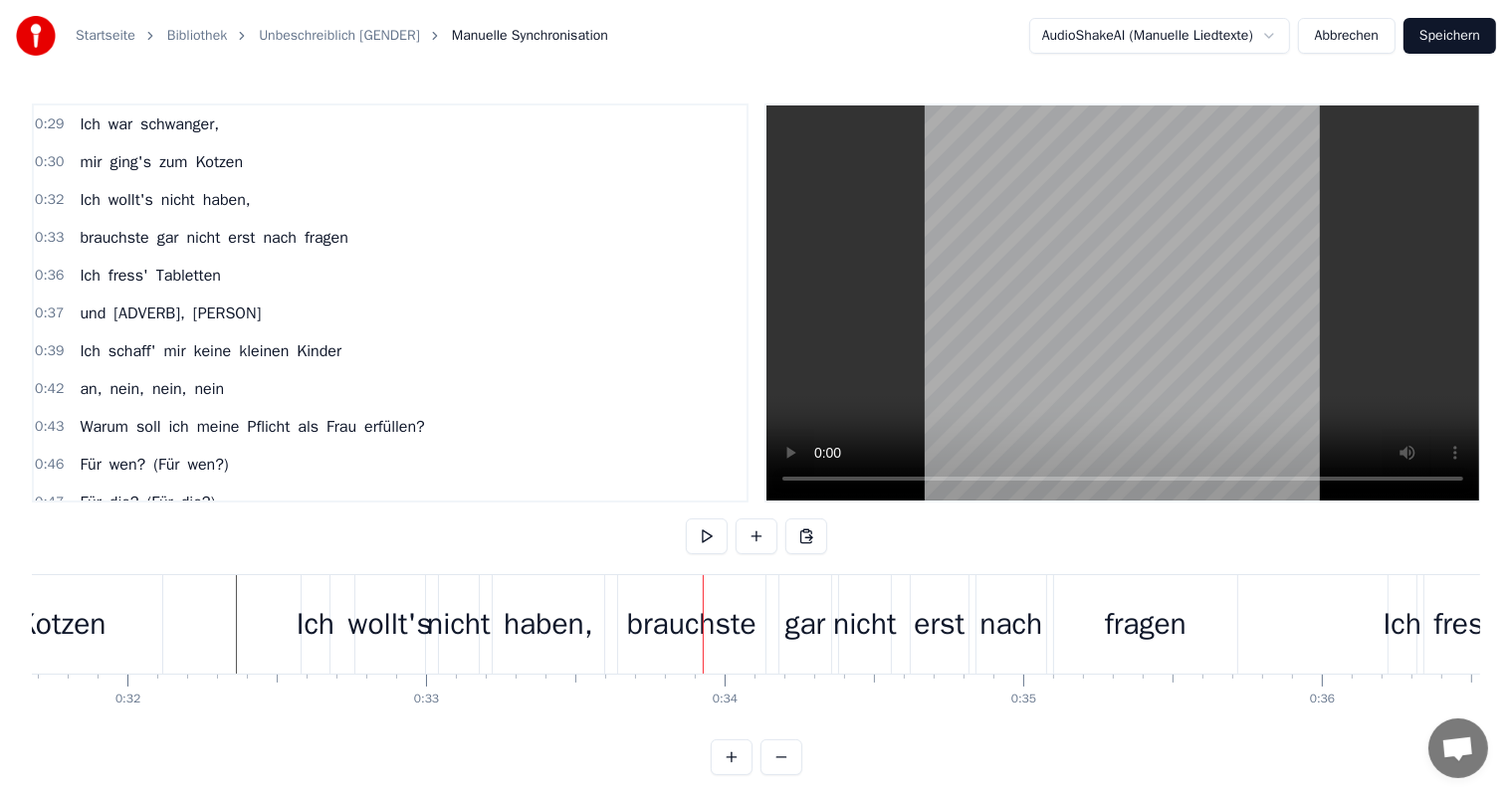 click at bounding box center [707, 536] 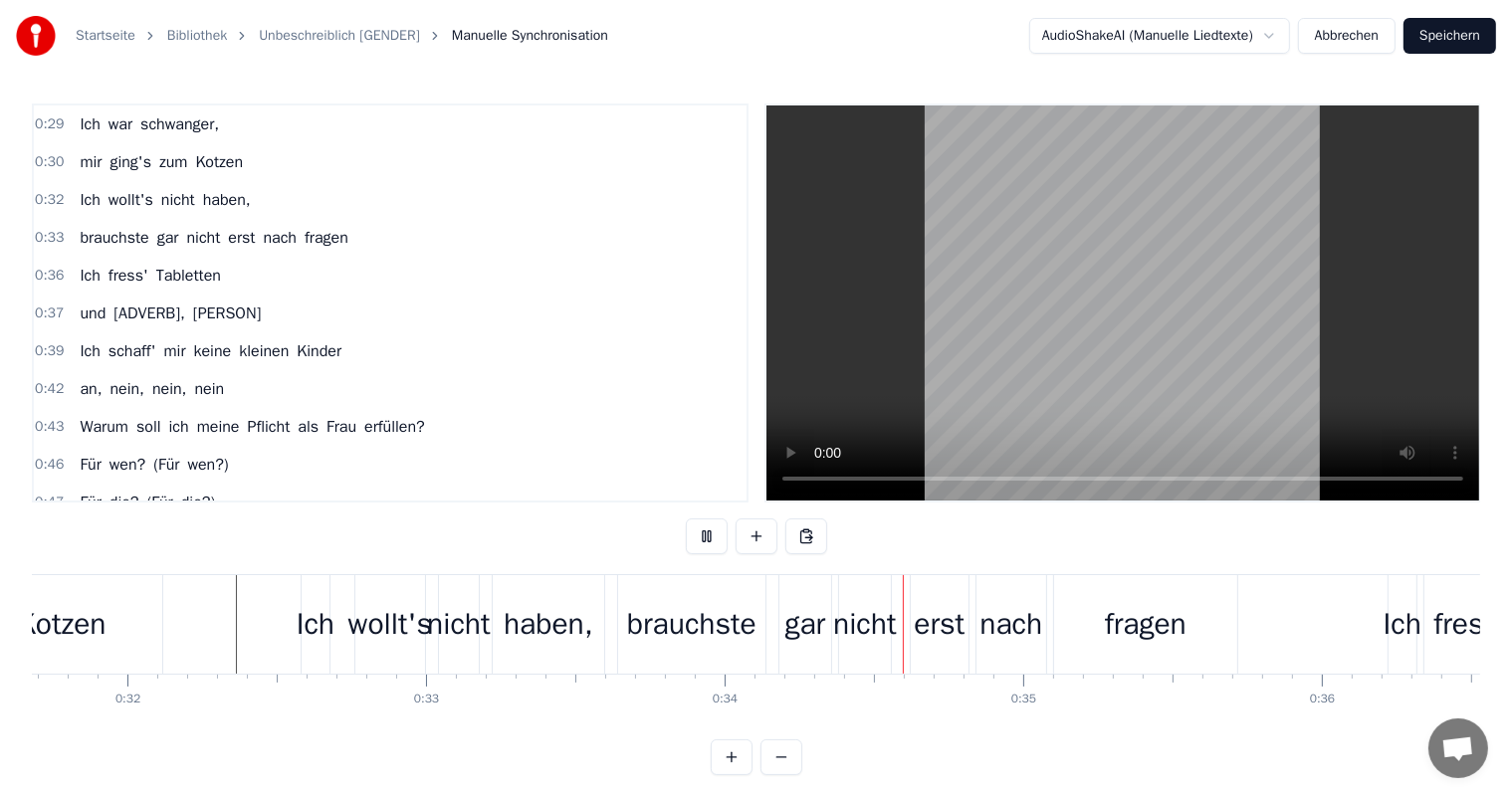click at bounding box center (707, 536) 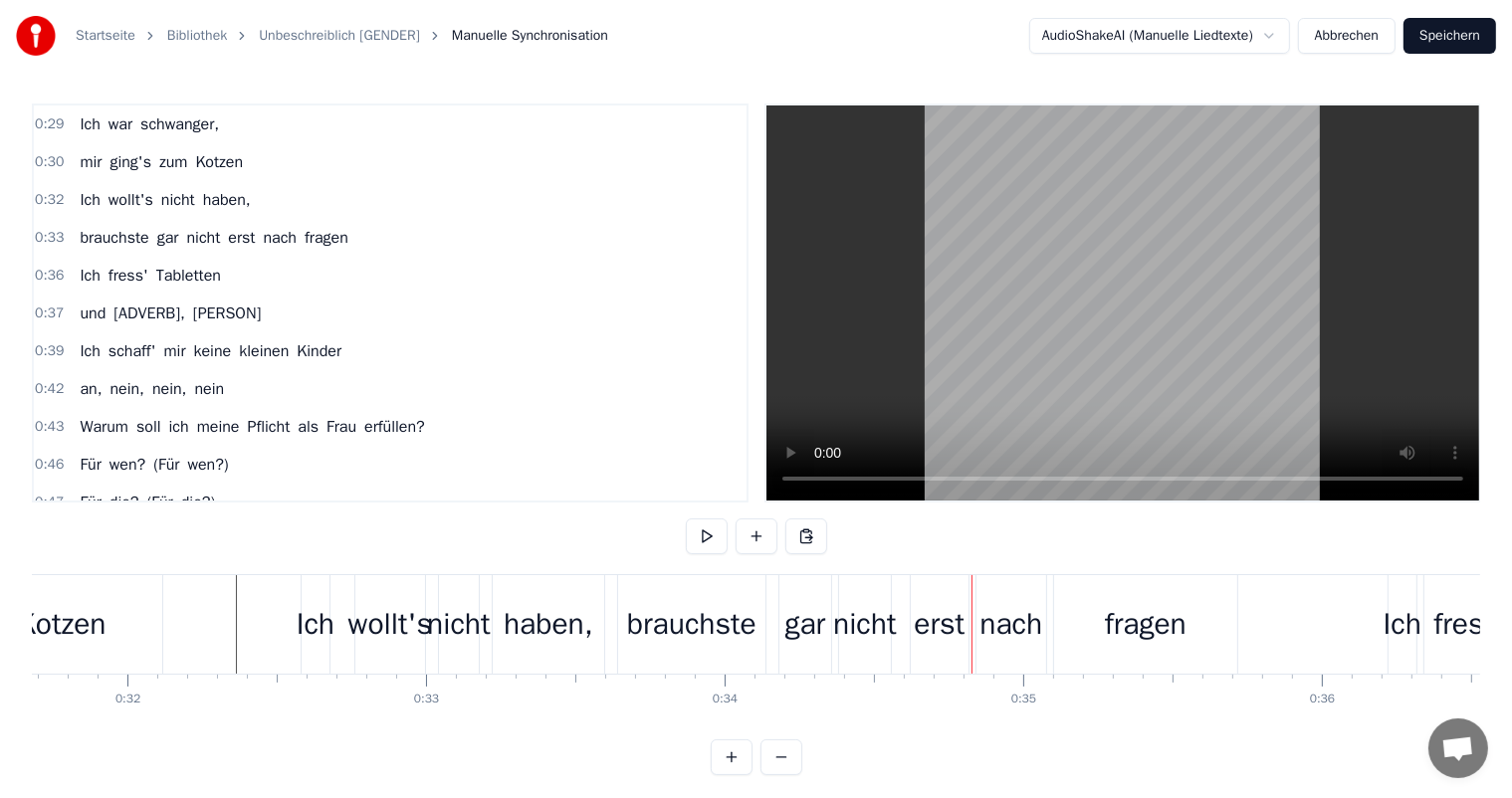 click at bounding box center (707, 536) 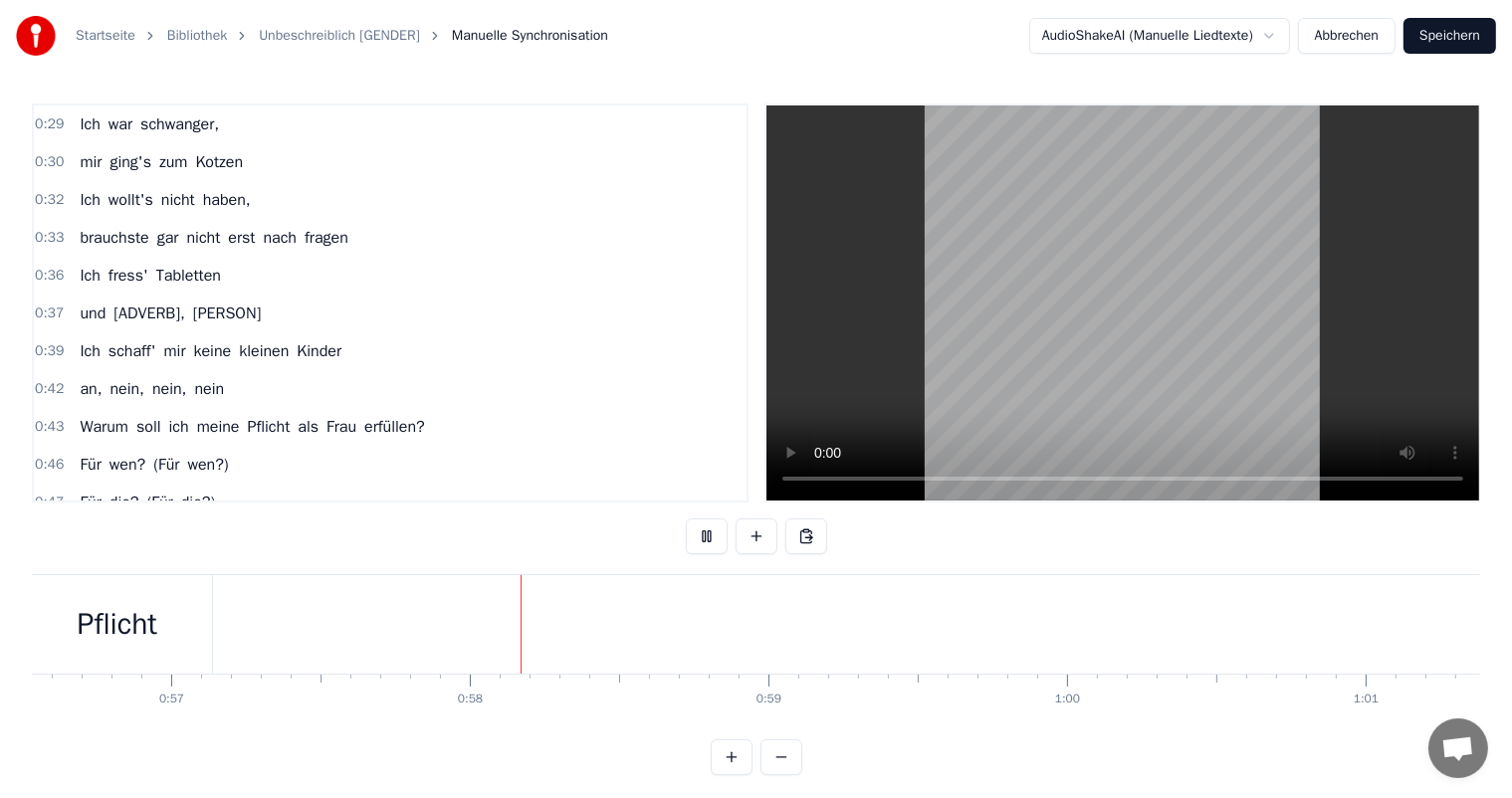 scroll, scrollTop: 0, scrollLeft: 17084, axis: horizontal 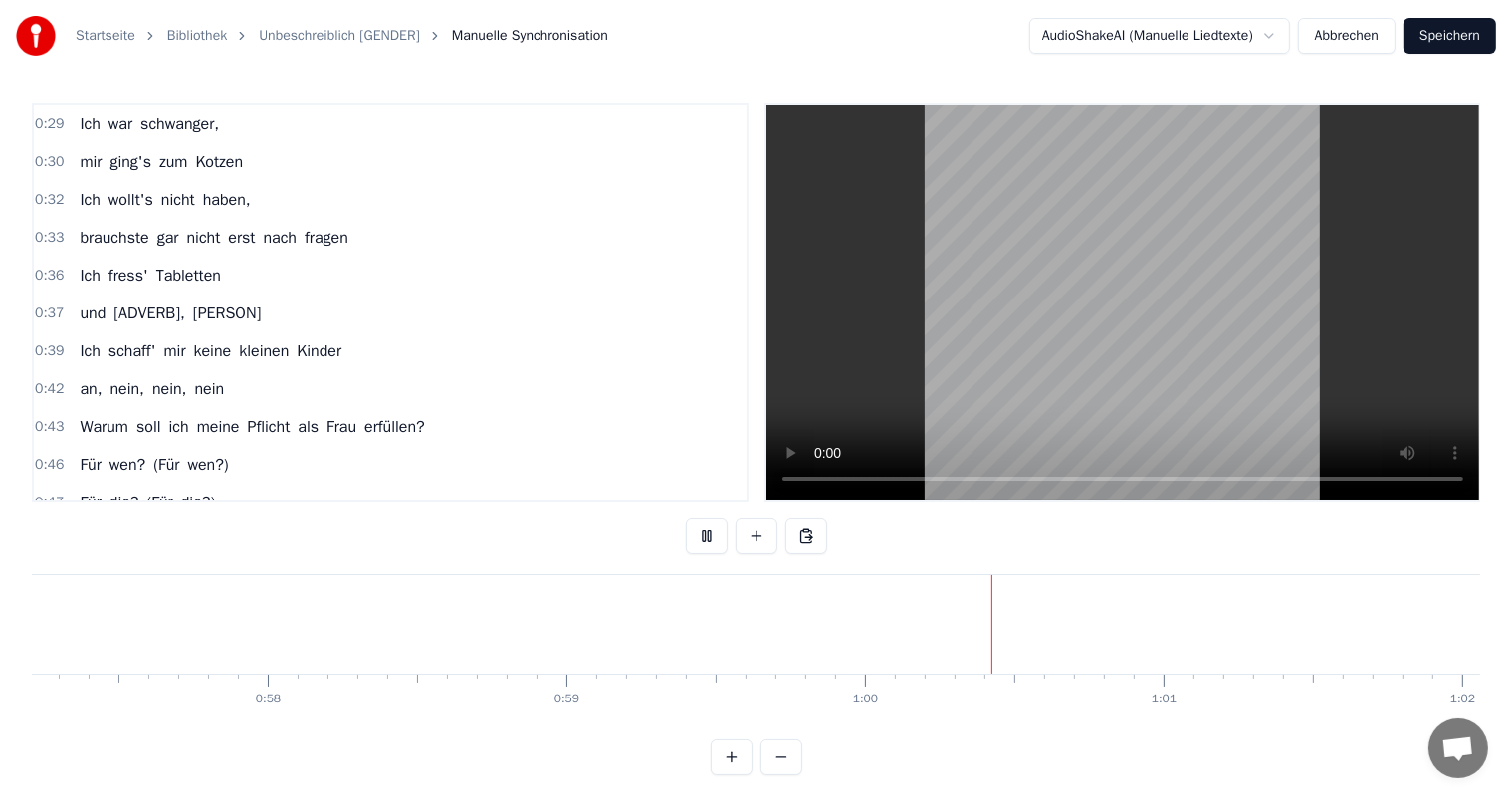 click at bounding box center [707, 536] 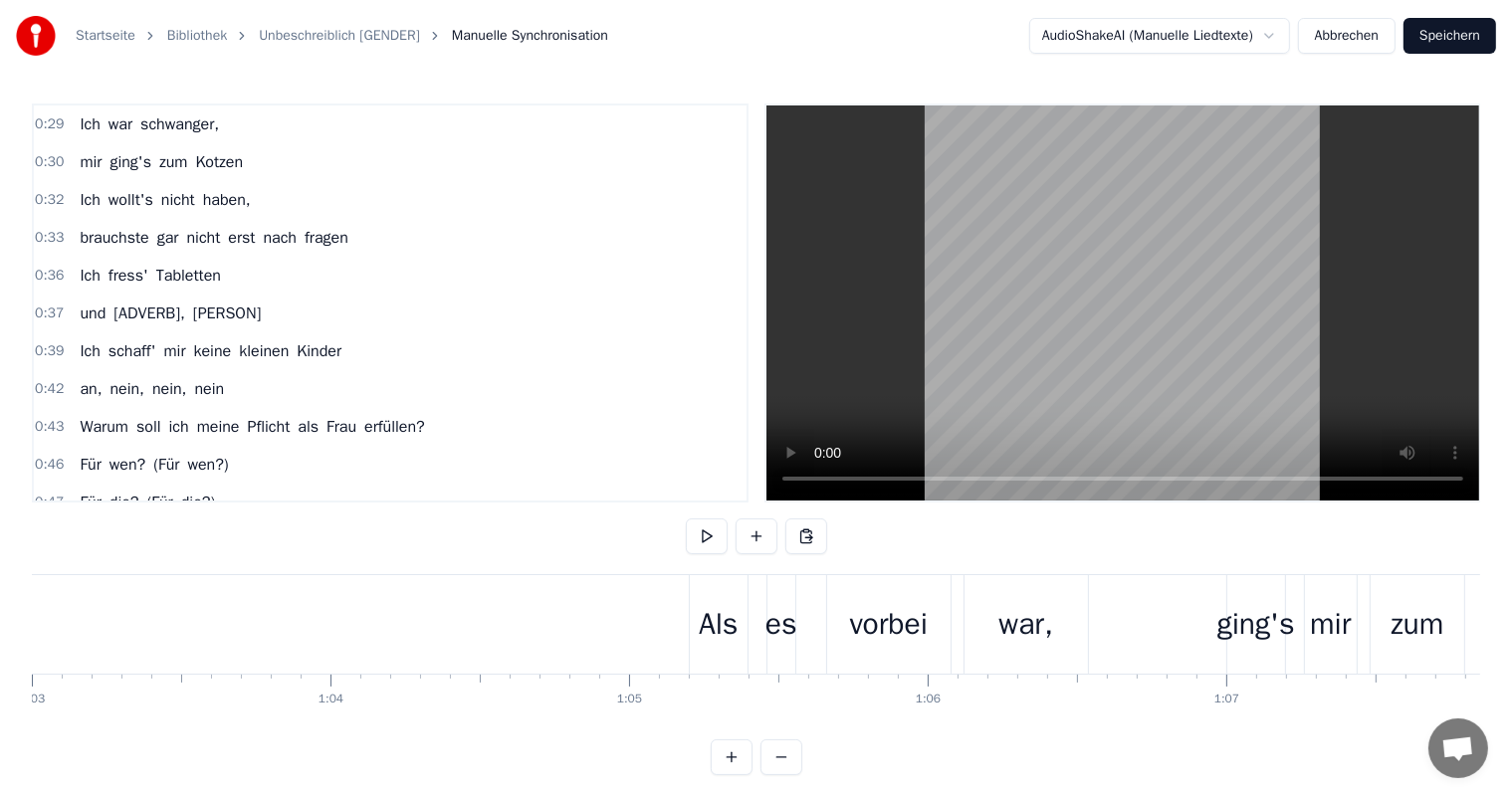 scroll, scrollTop: 0, scrollLeft: 19166, axis: horizontal 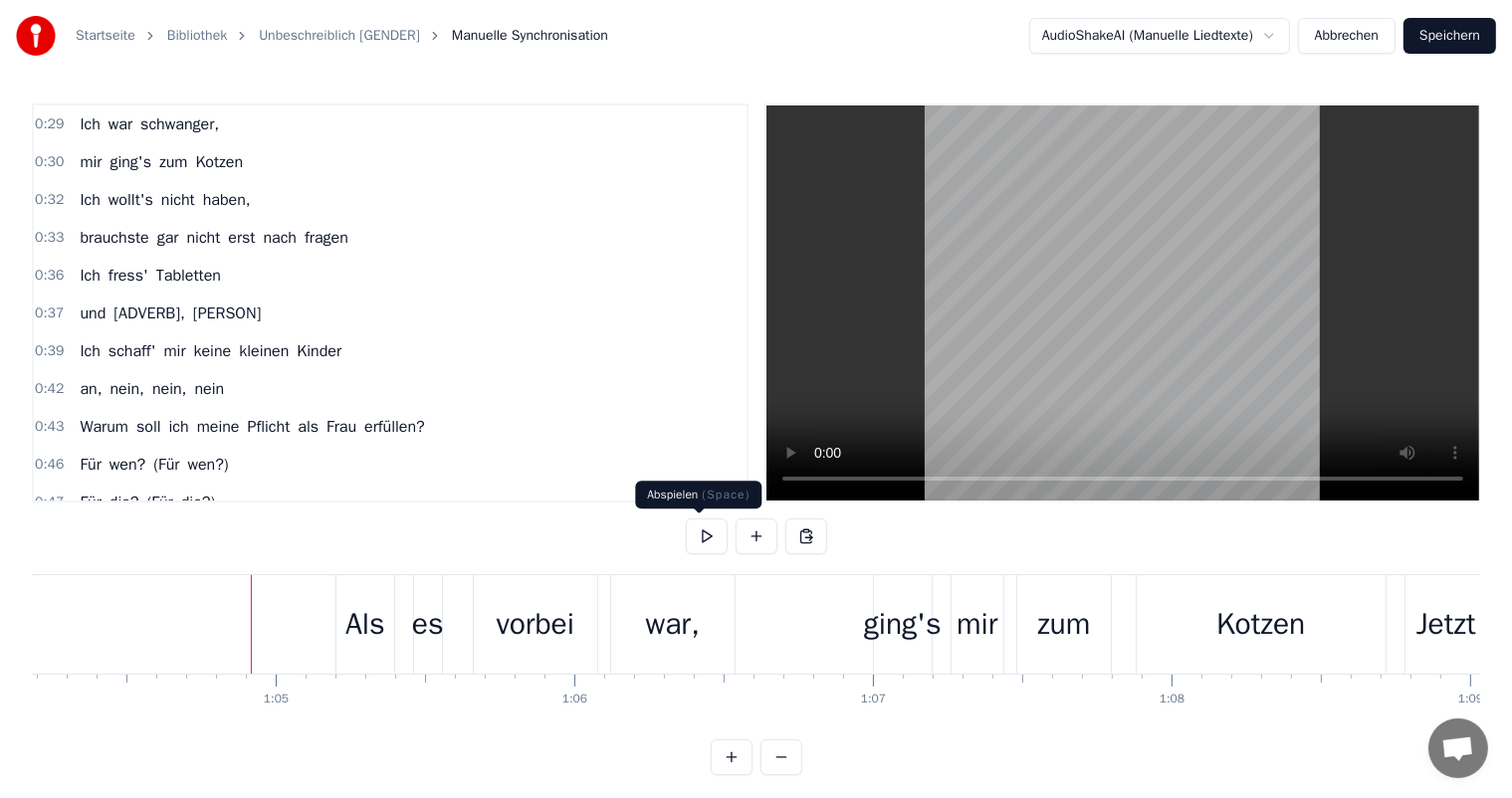 click at bounding box center [707, 536] 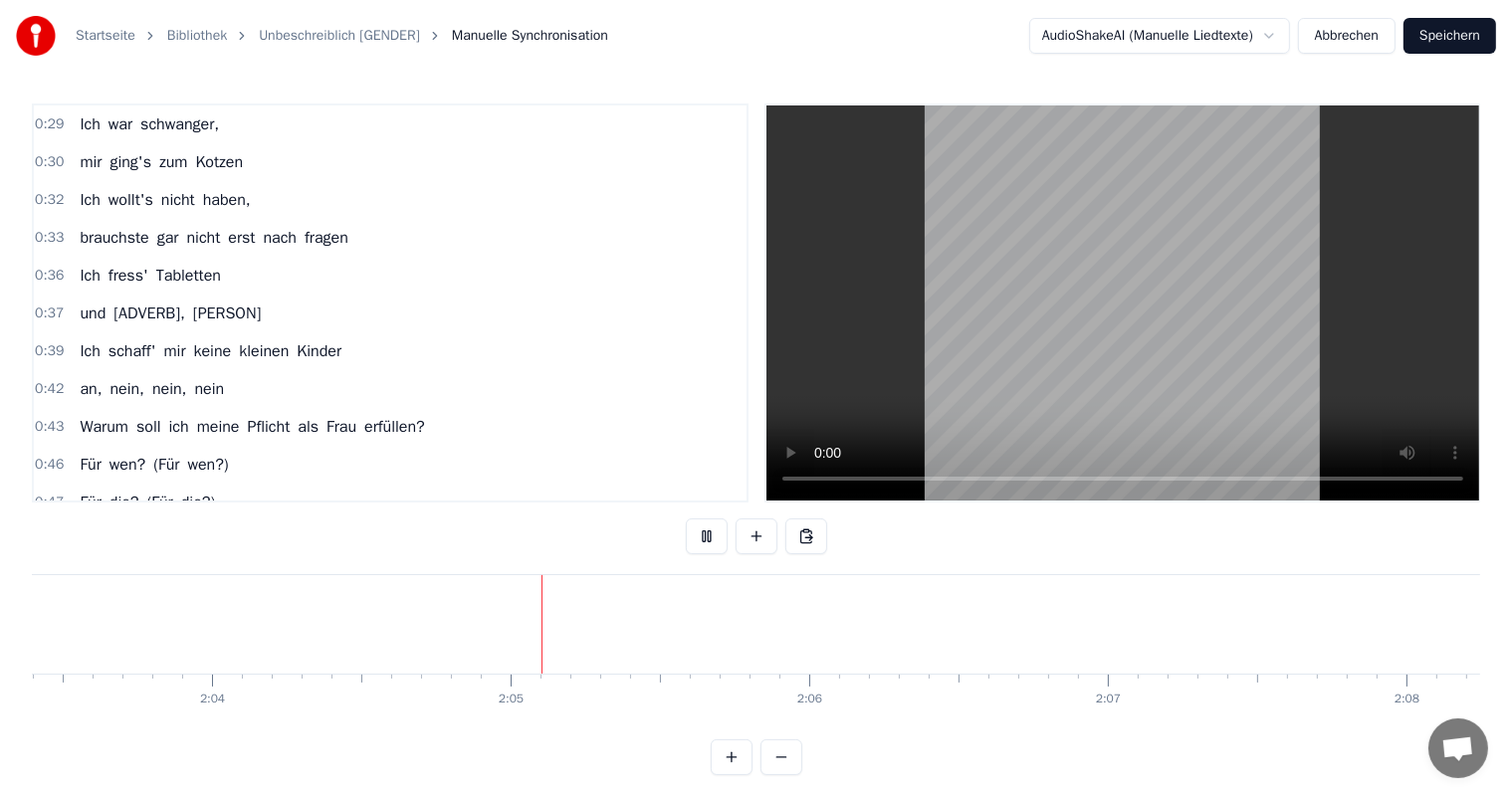 scroll, scrollTop: 0, scrollLeft: 37080, axis: horizontal 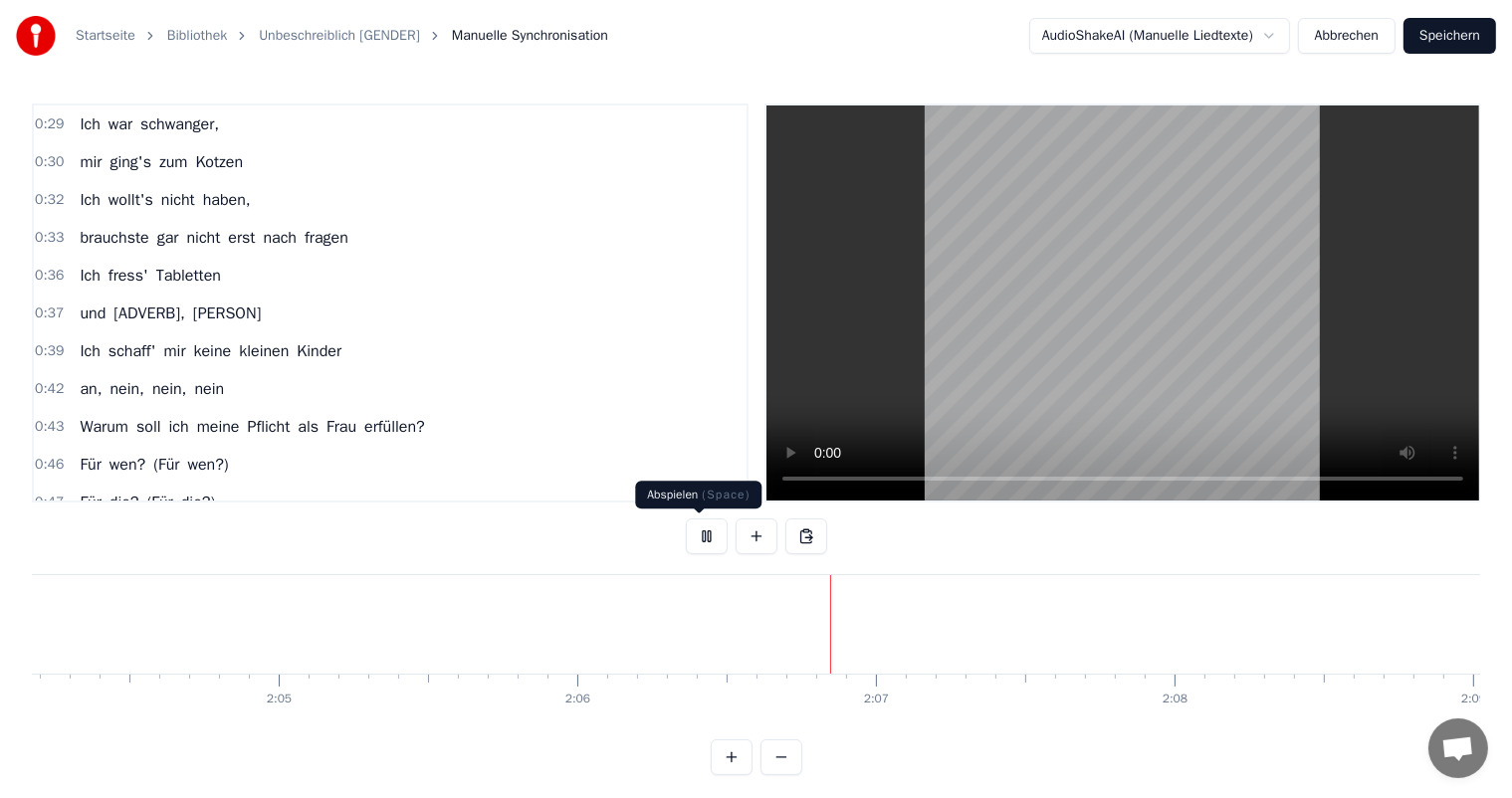 click at bounding box center [707, 536] 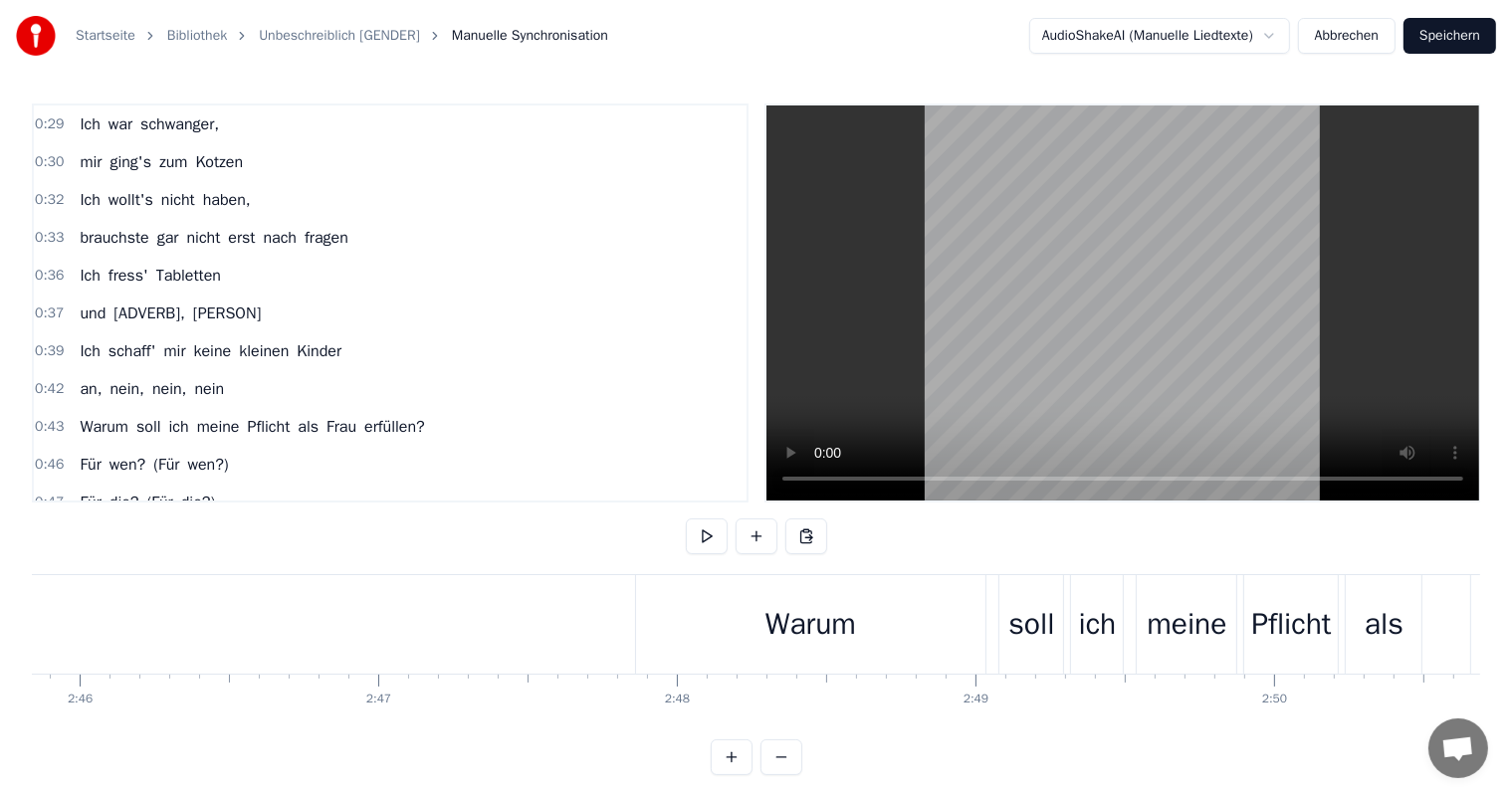 scroll, scrollTop: 0, scrollLeft: 49453, axis: horizontal 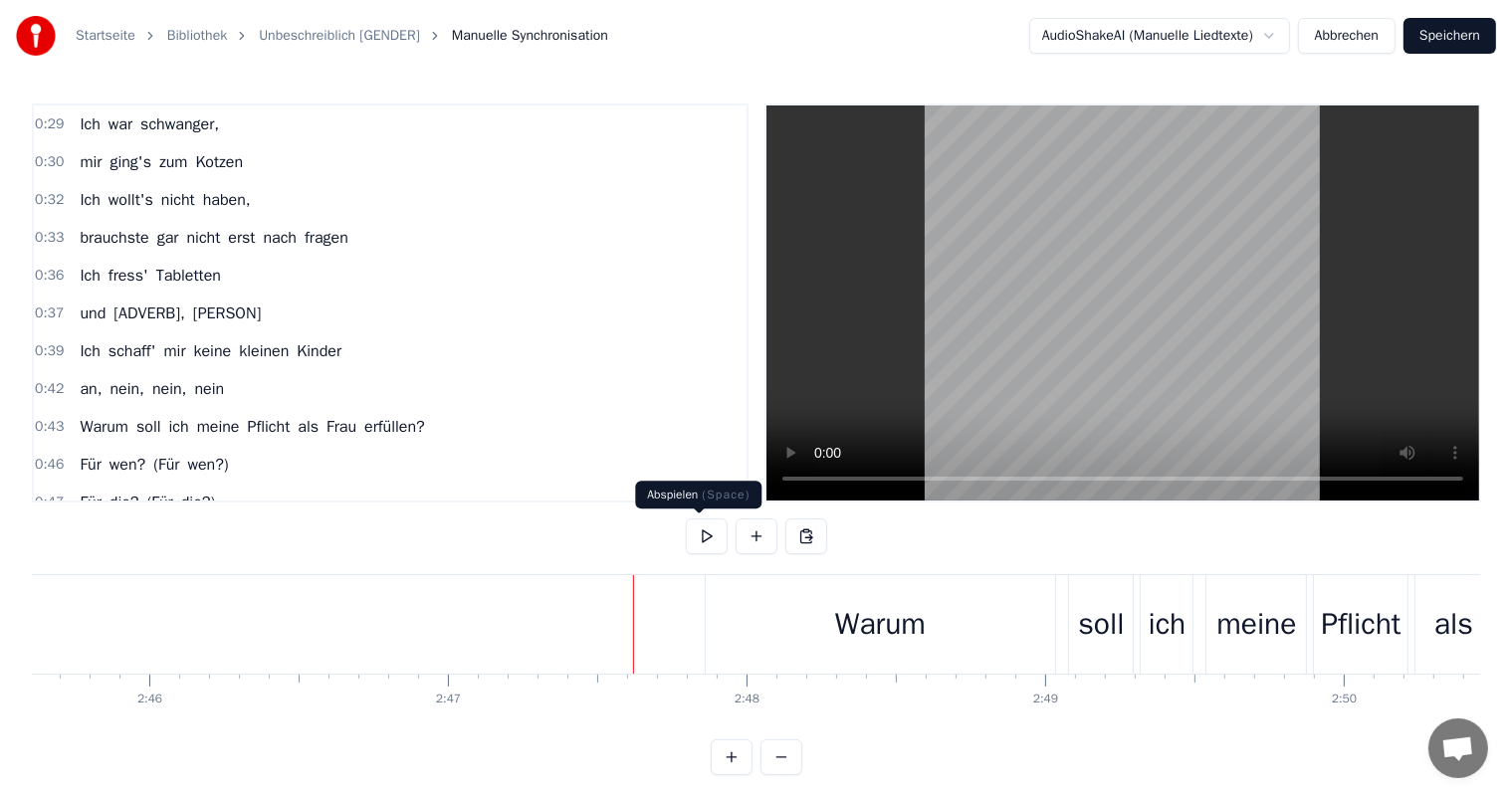 click at bounding box center (707, 536) 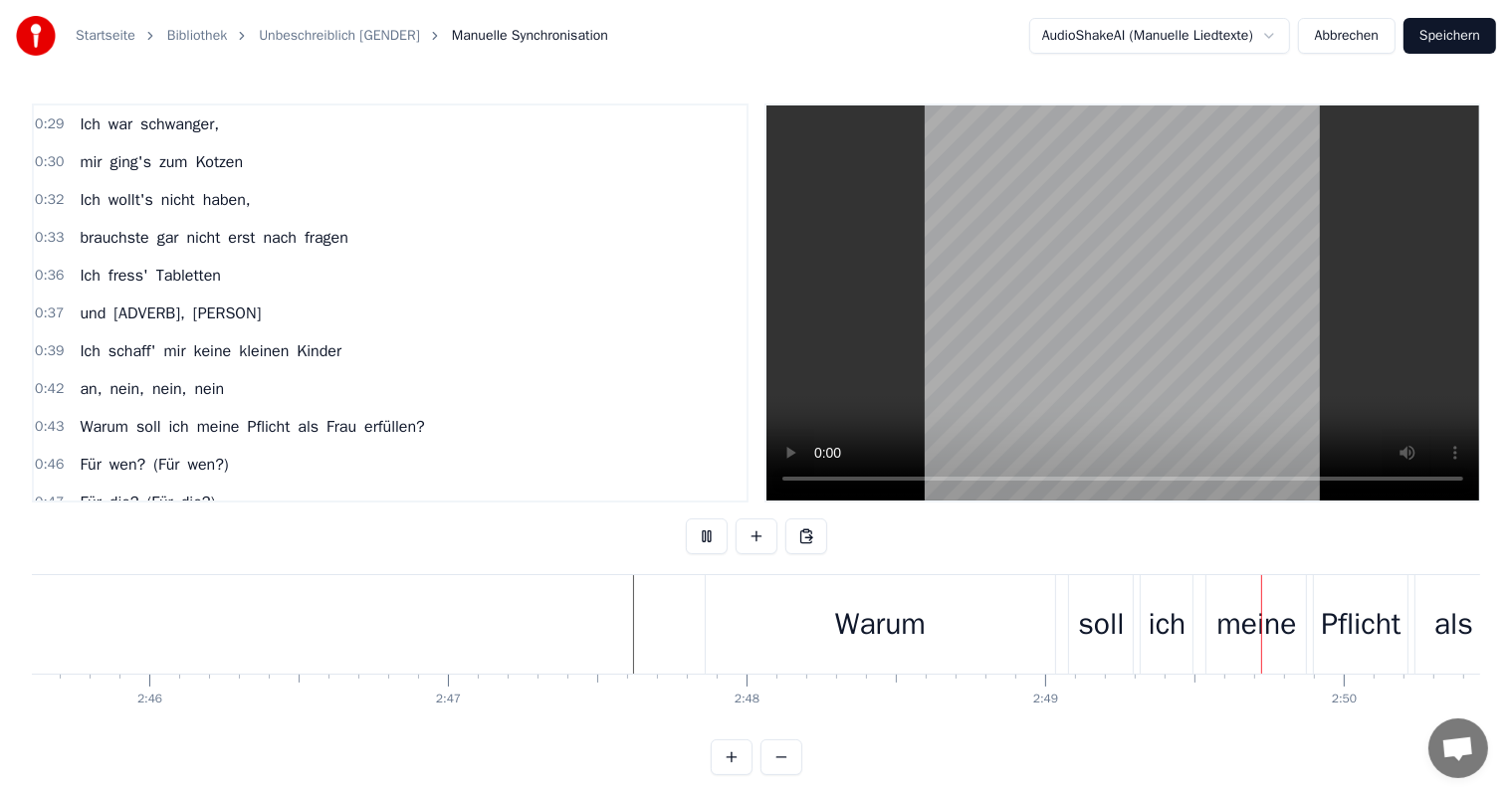 click at bounding box center (707, 536) 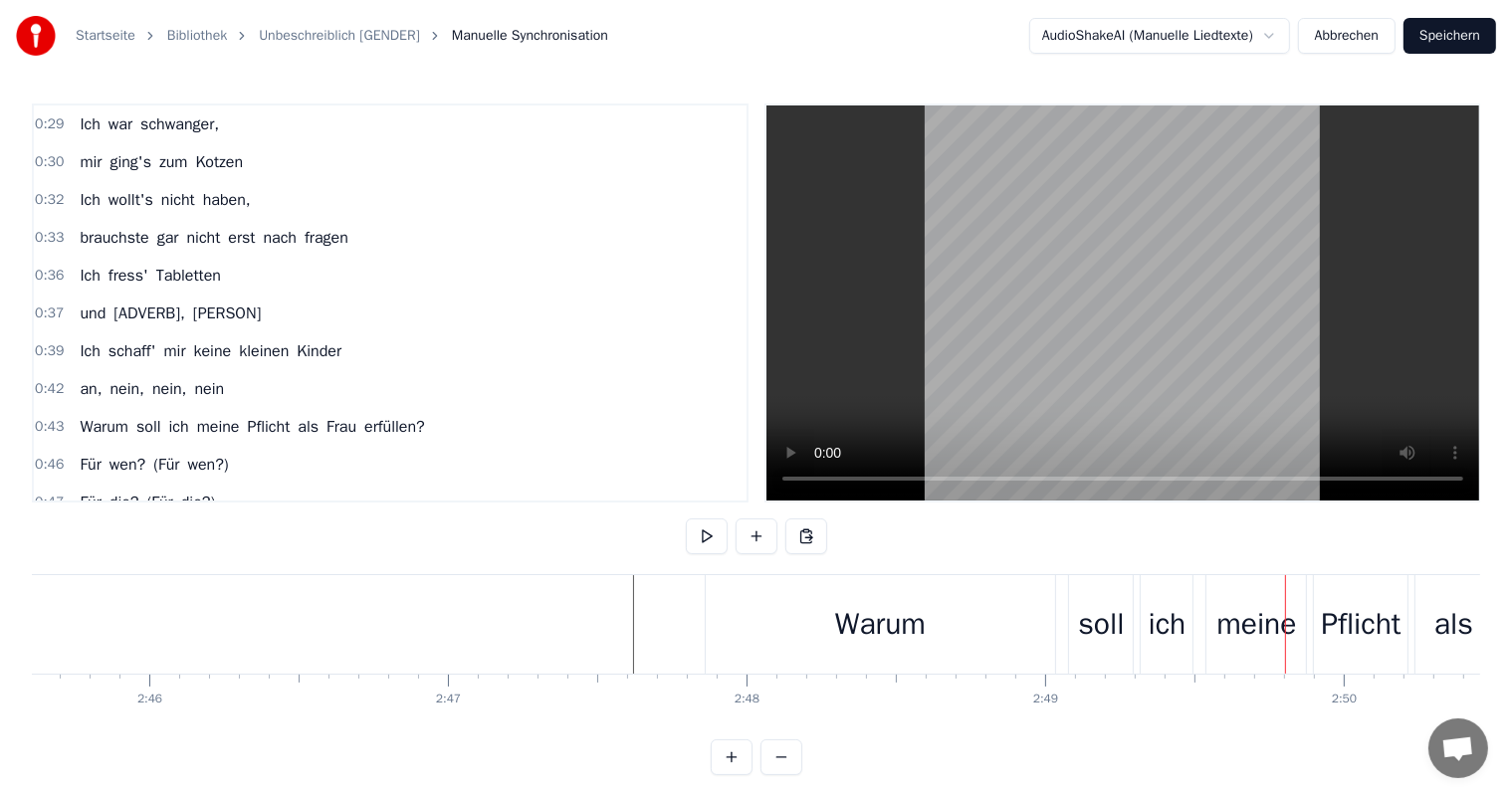 click at bounding box center (-18057, 624) 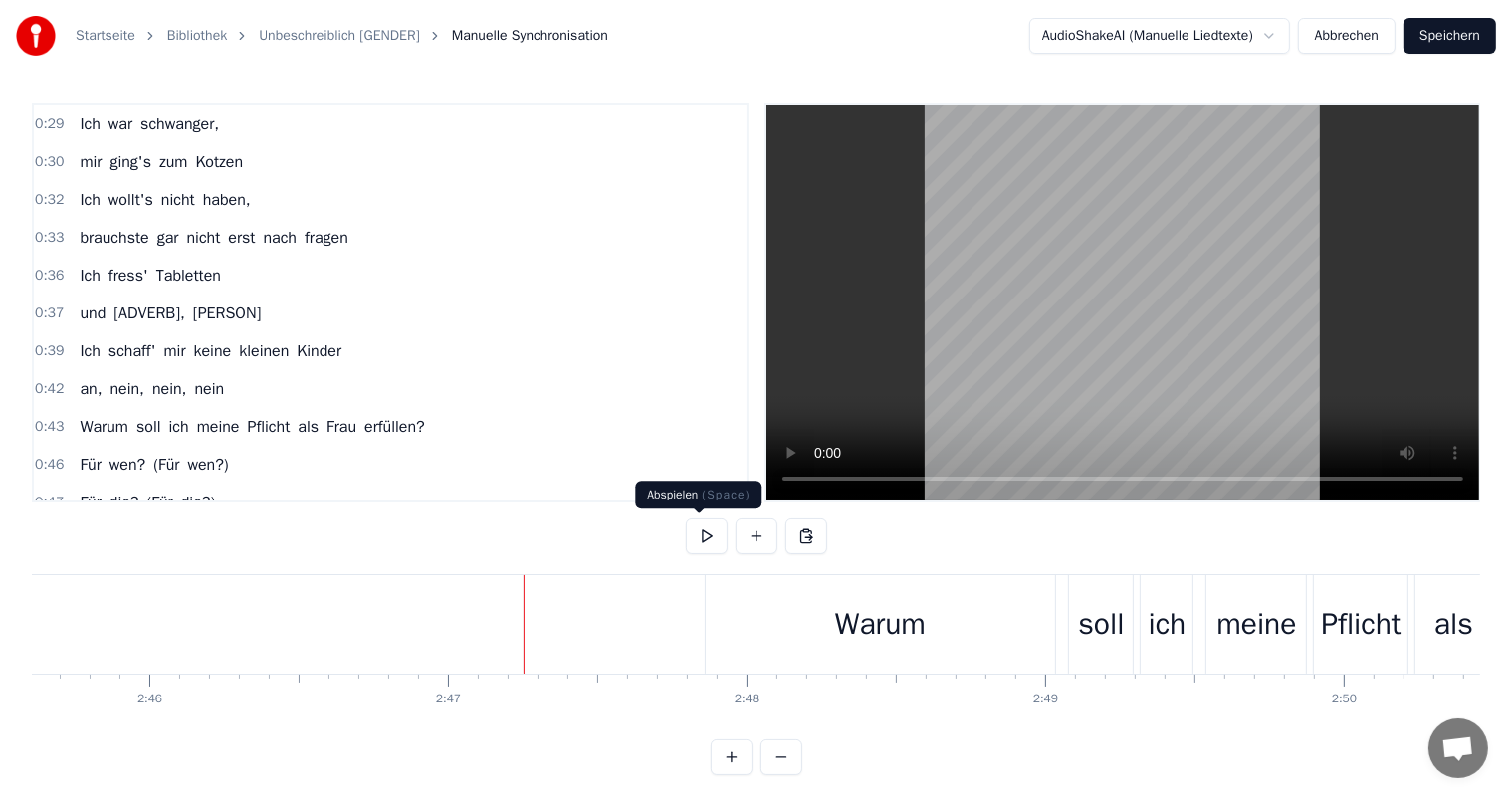 click at bounding box center (707, 536) 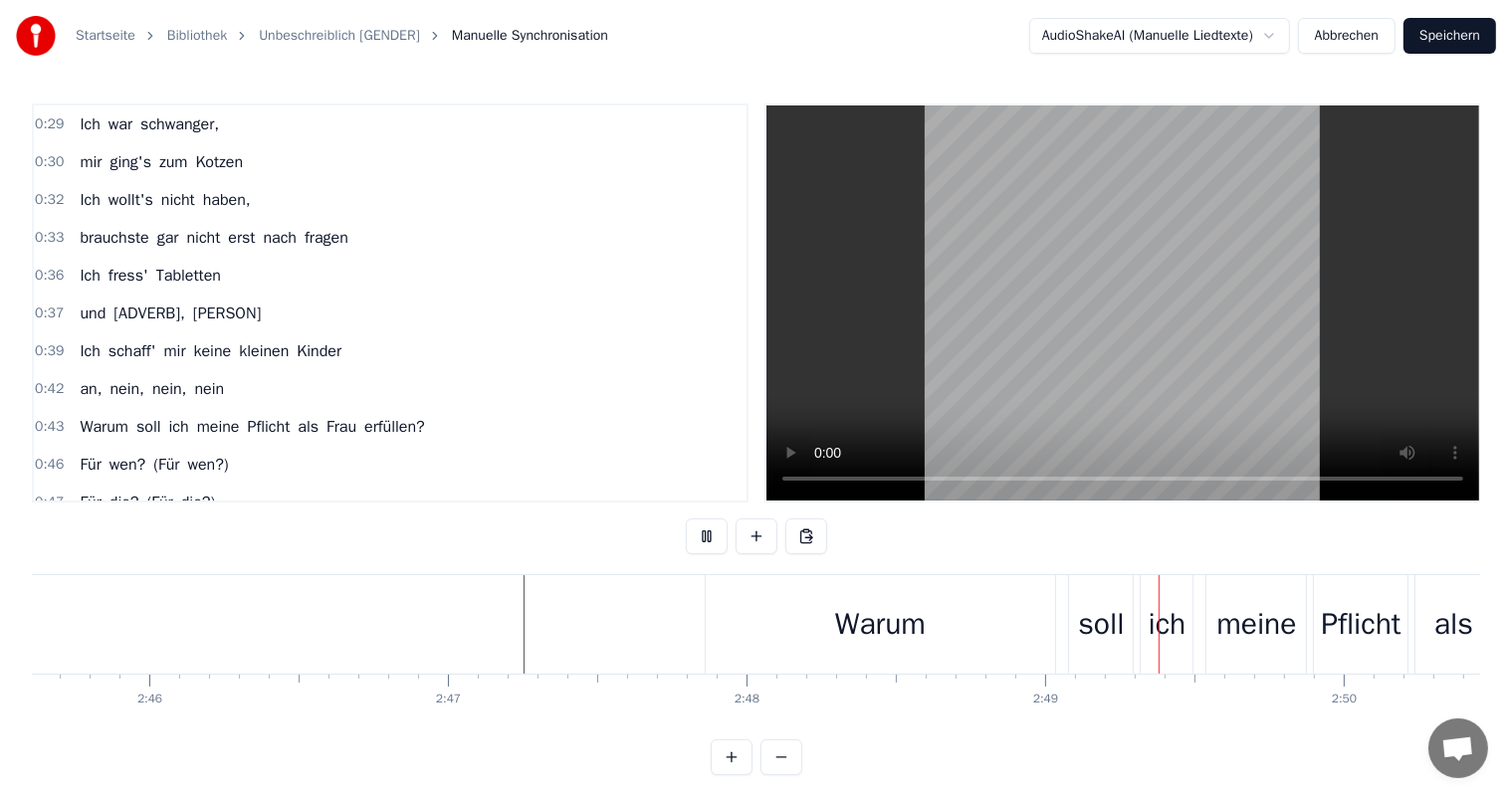 click at bounding box center [707, 536] 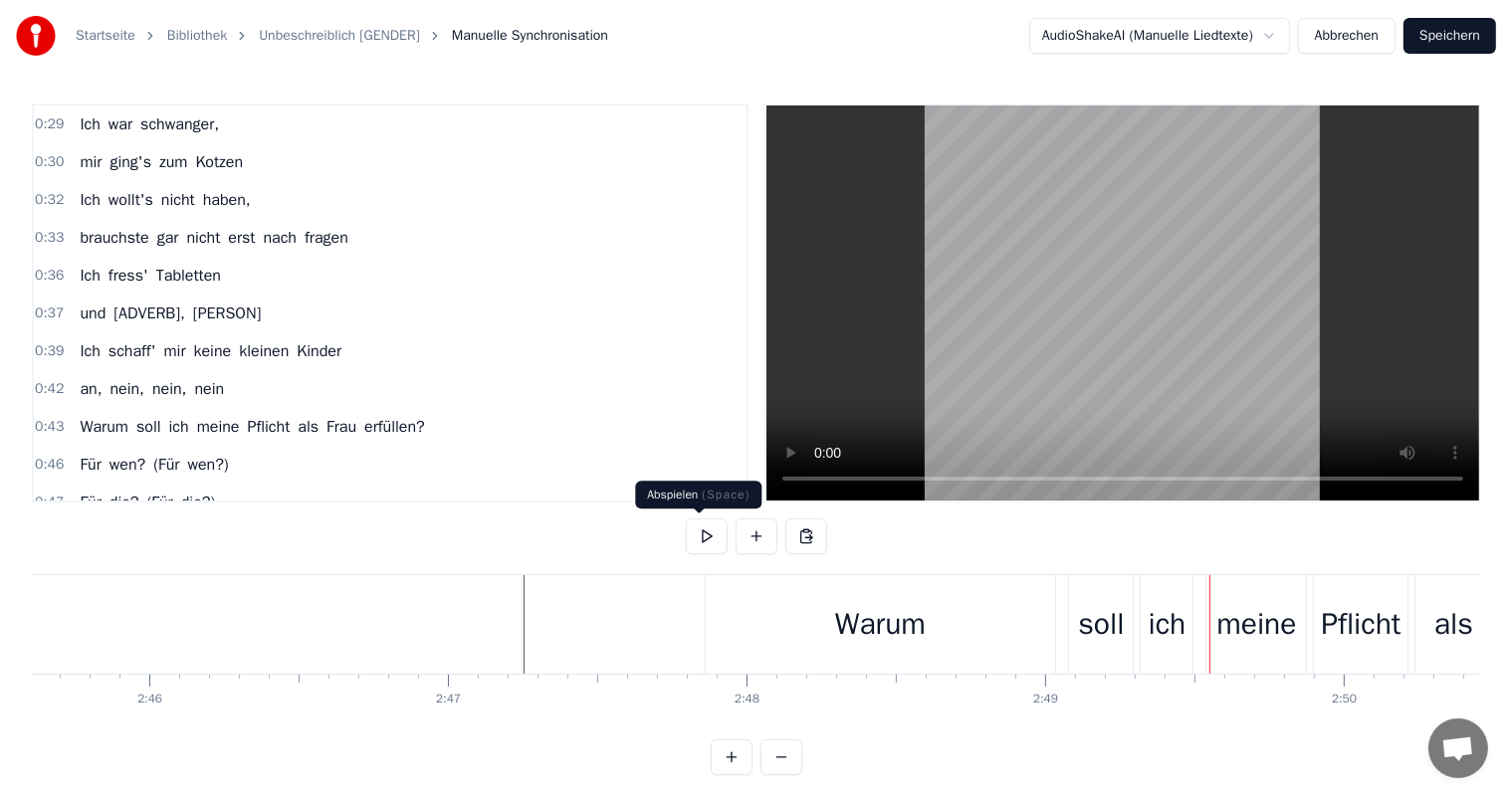 click at bounding box center [707, 536] 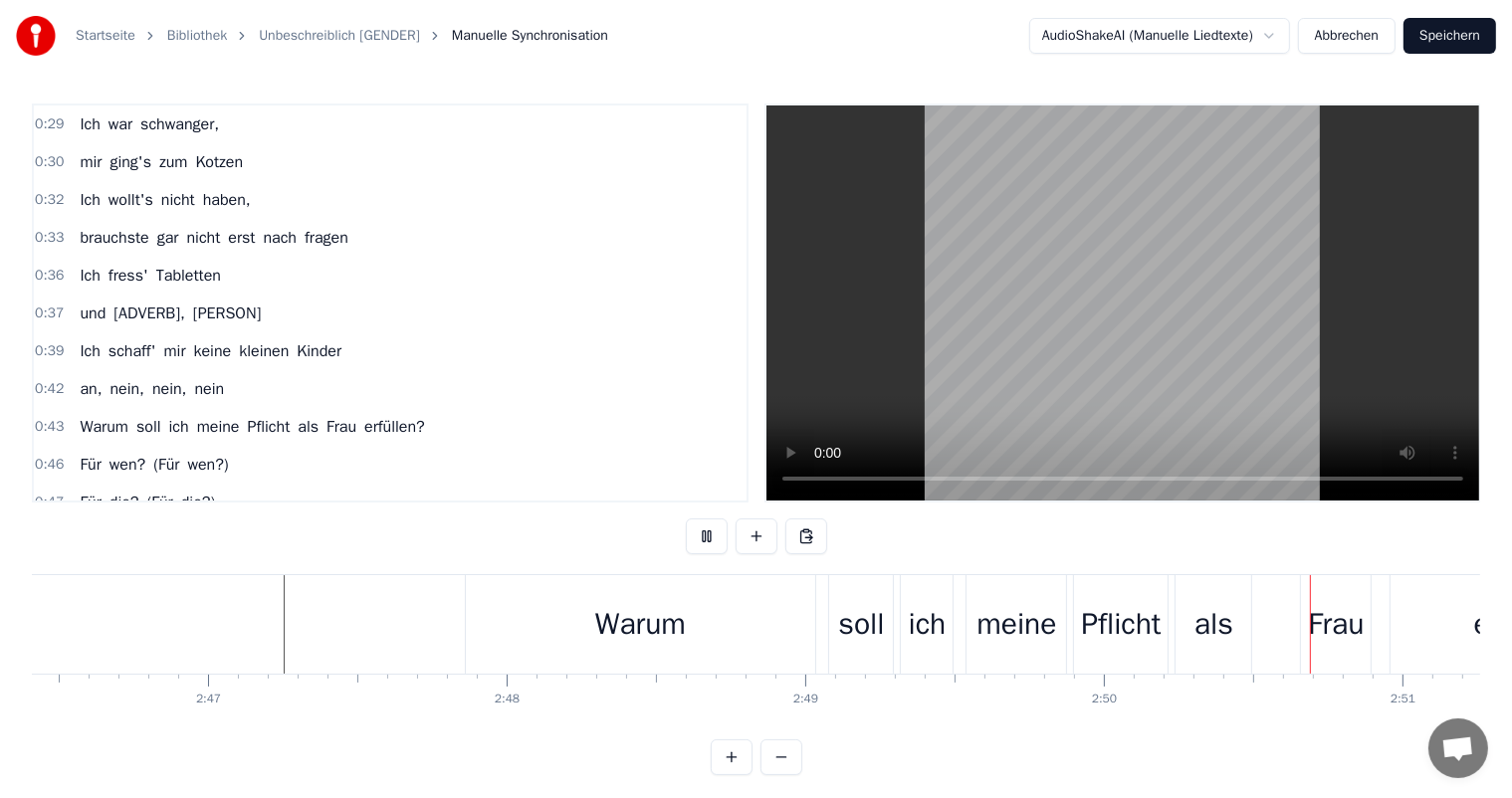 click at bounding box center [707, 536] 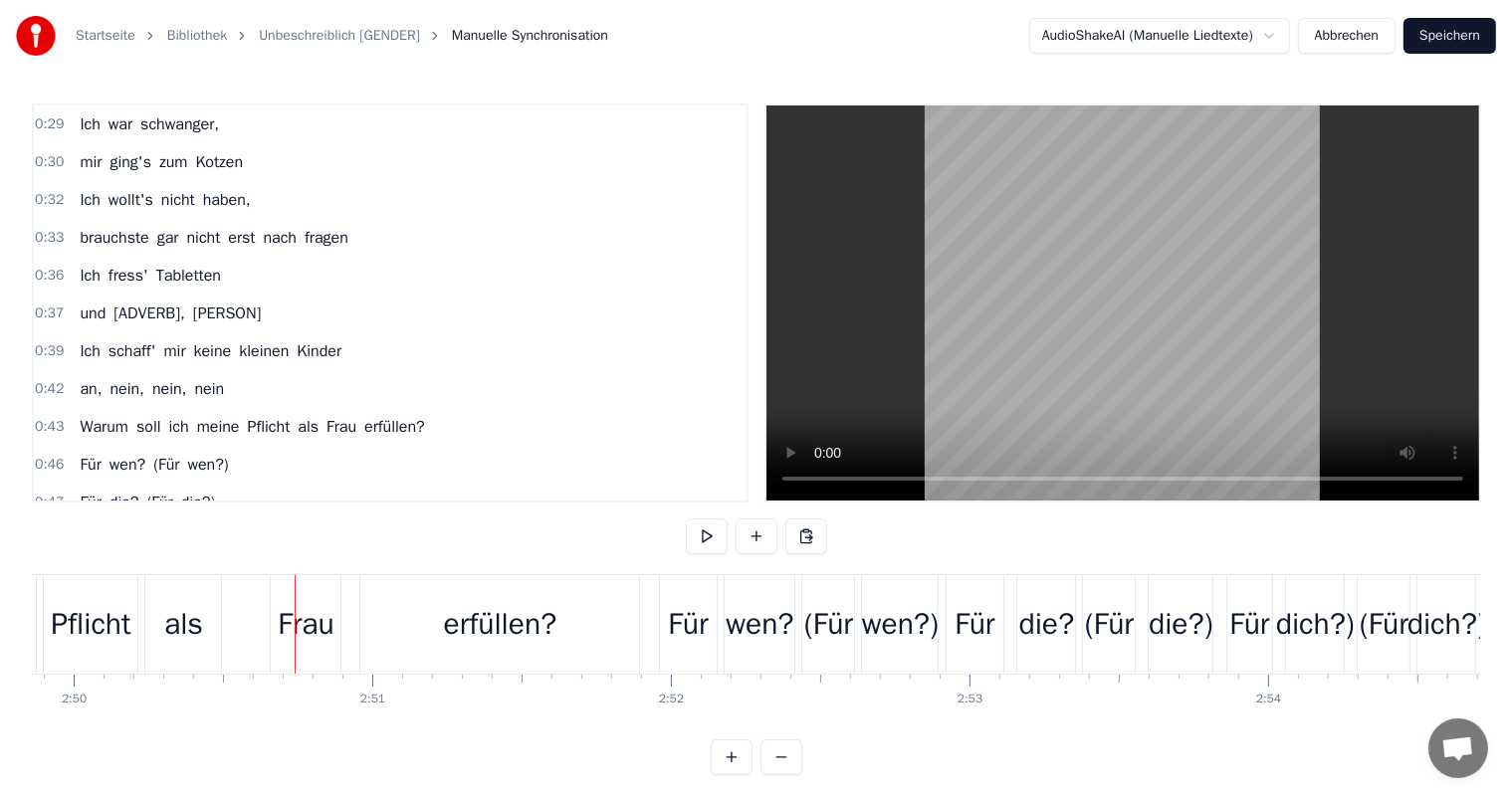 scroll, scrollTop: 0, scrollLeft: 50773, axis: horizontal 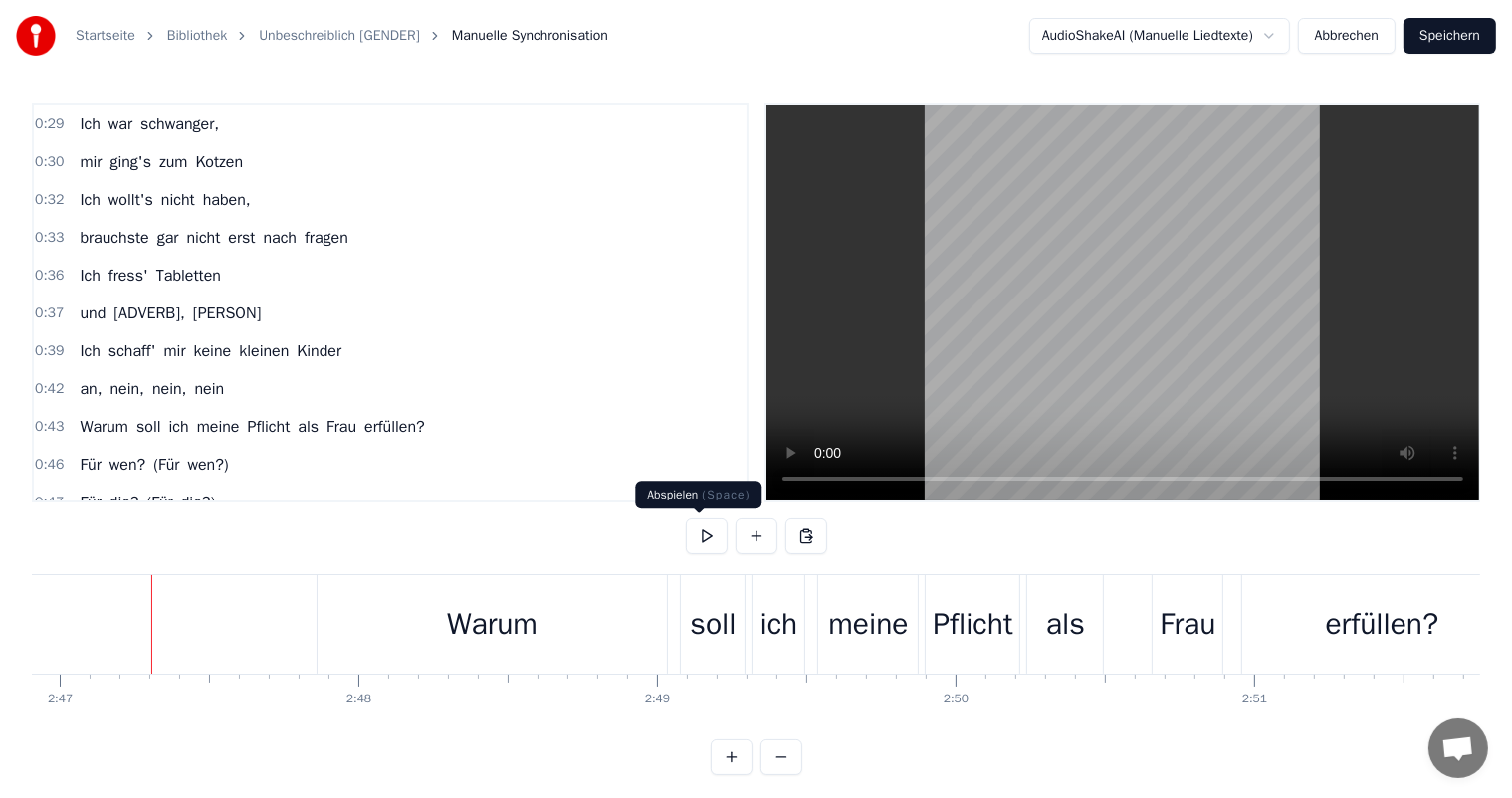 click at bounding box center (707, 536) 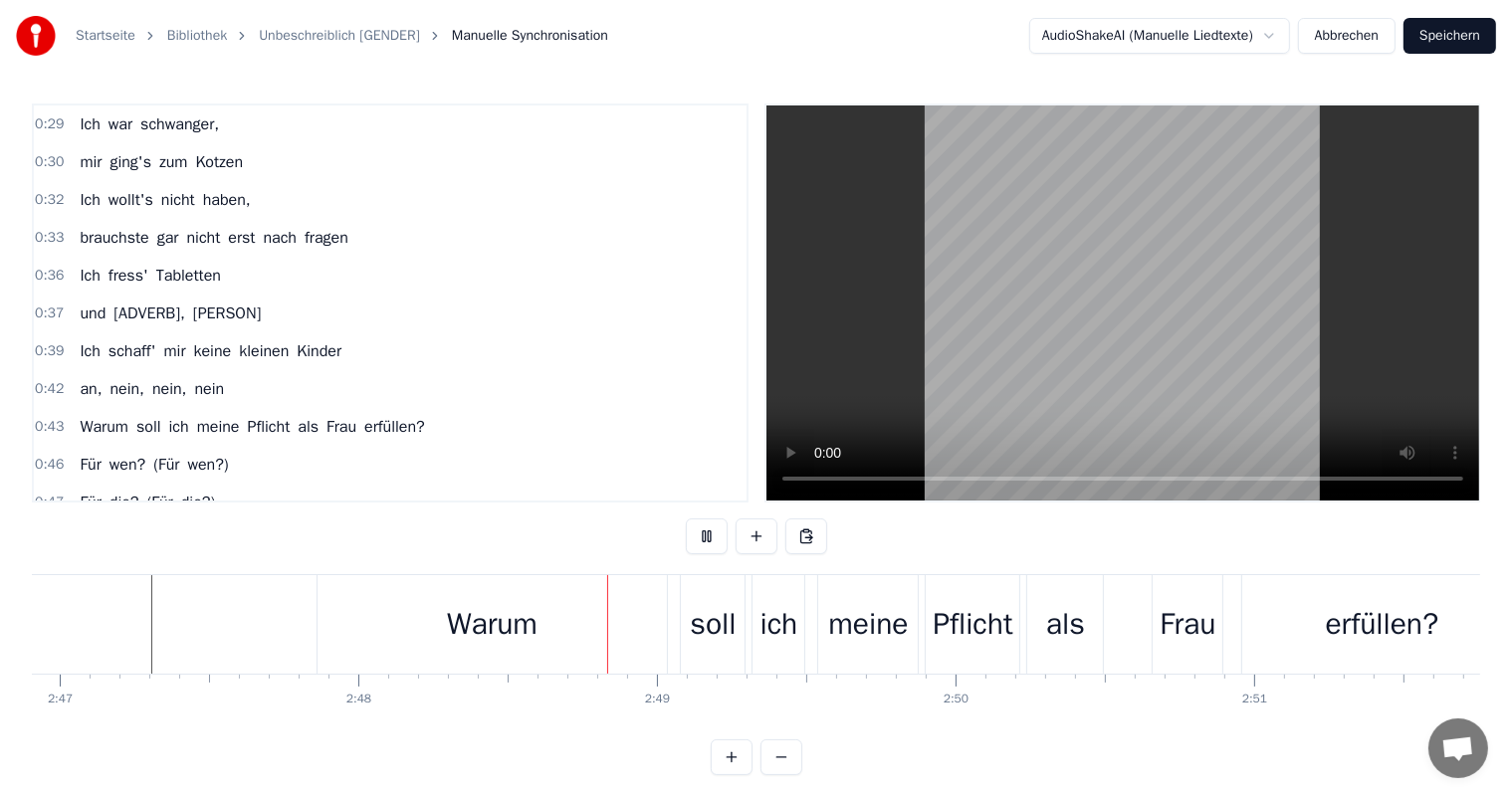 click at bounding box center (707, 536) 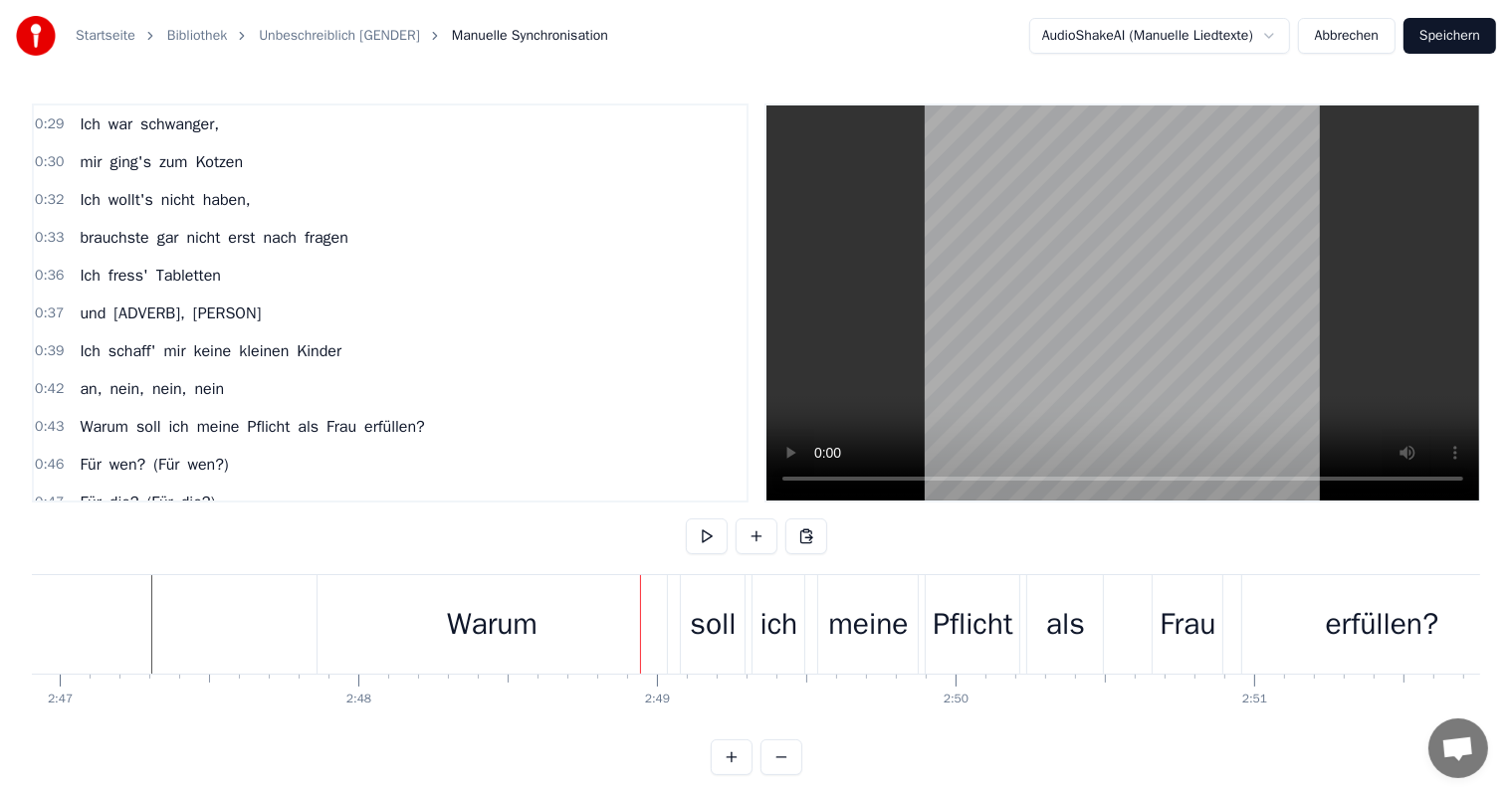 click on "Warum" at bounding box center [492, 624] 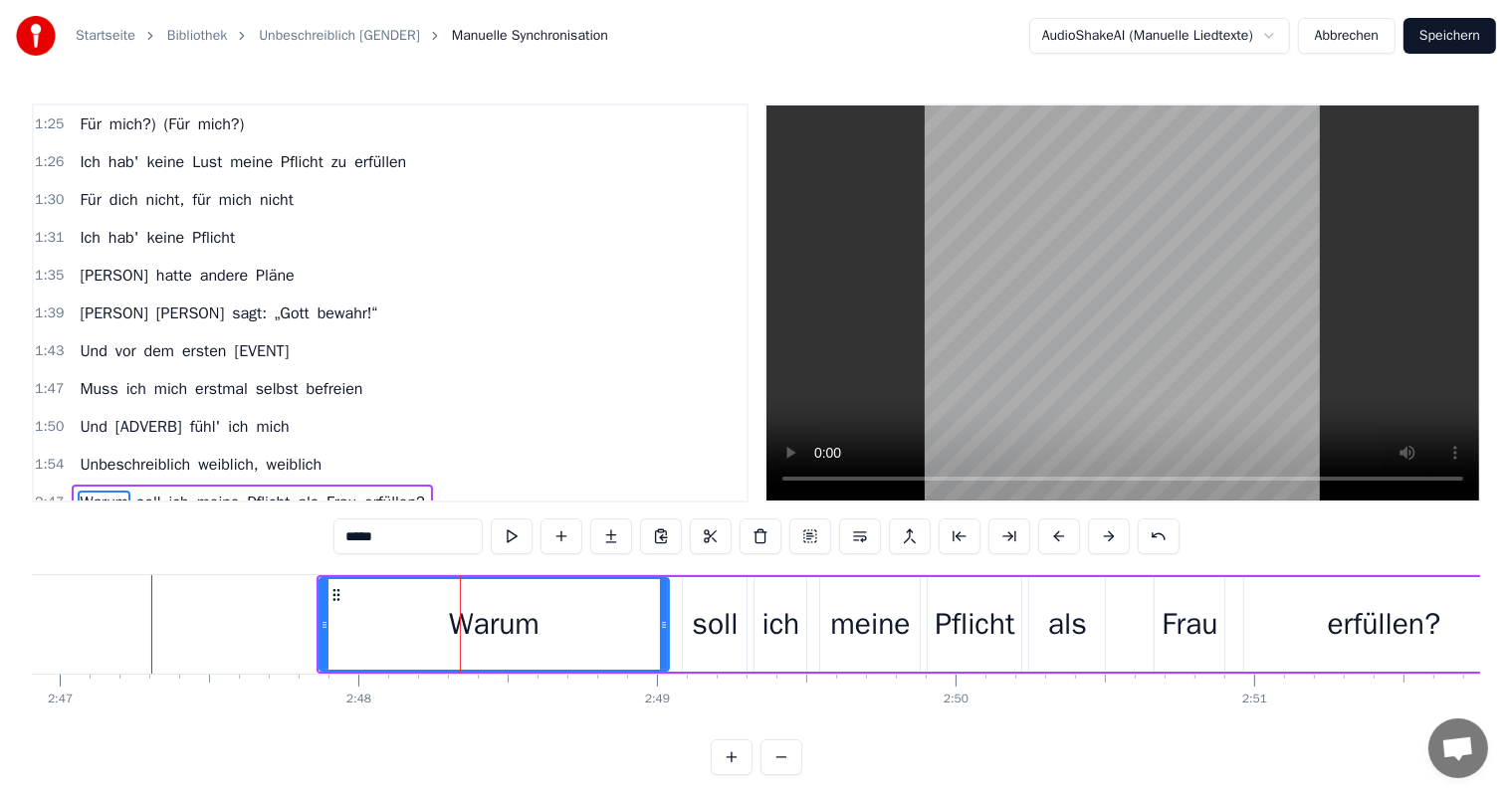 scroll, scrollTop: 1220, scrollLeft: 0, axis: vertical 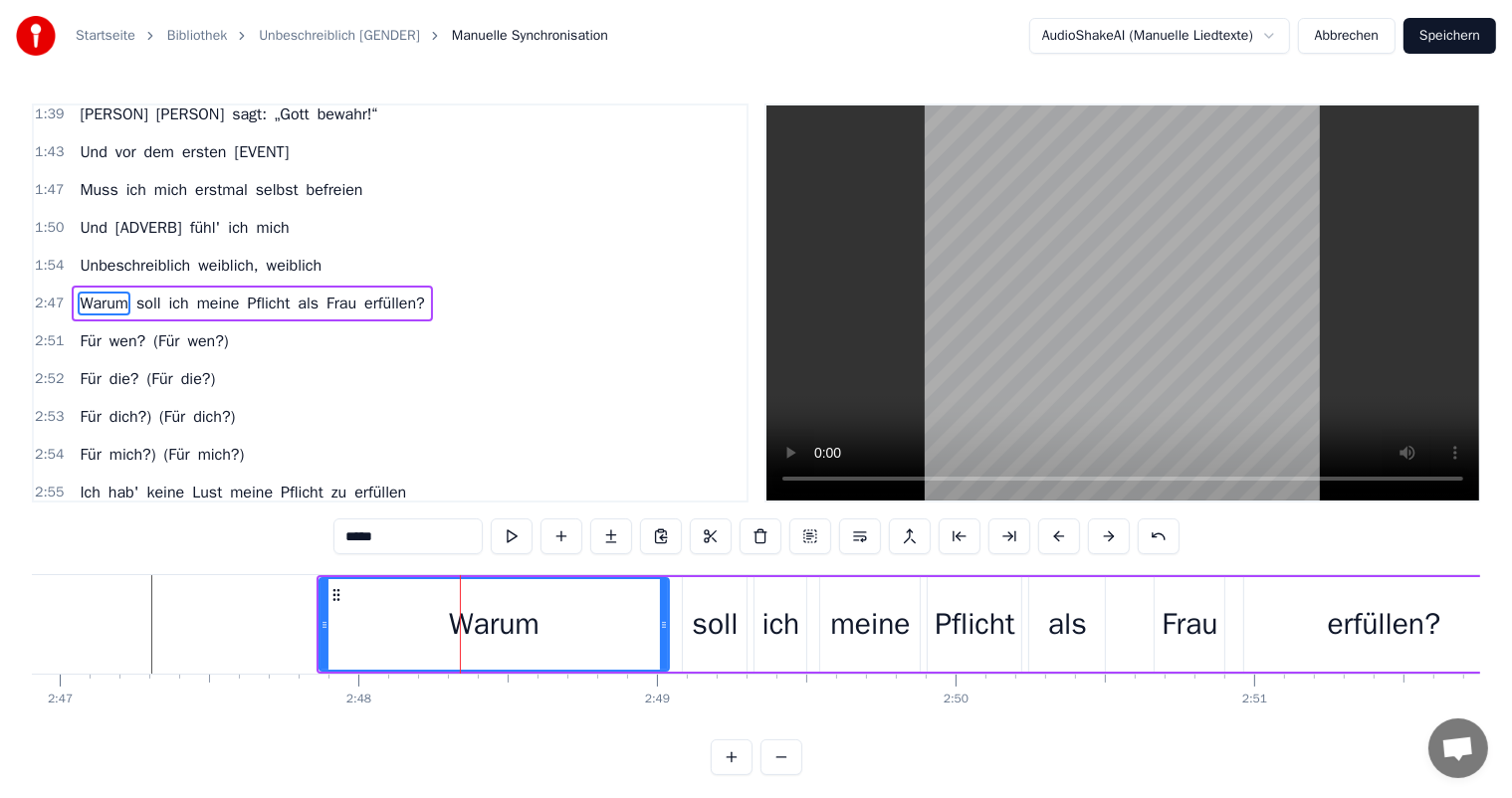 drag, startPoint x: 319, startPoint y: 633, endPoint x: 450, endPoint y: 636, distance: 131.03435 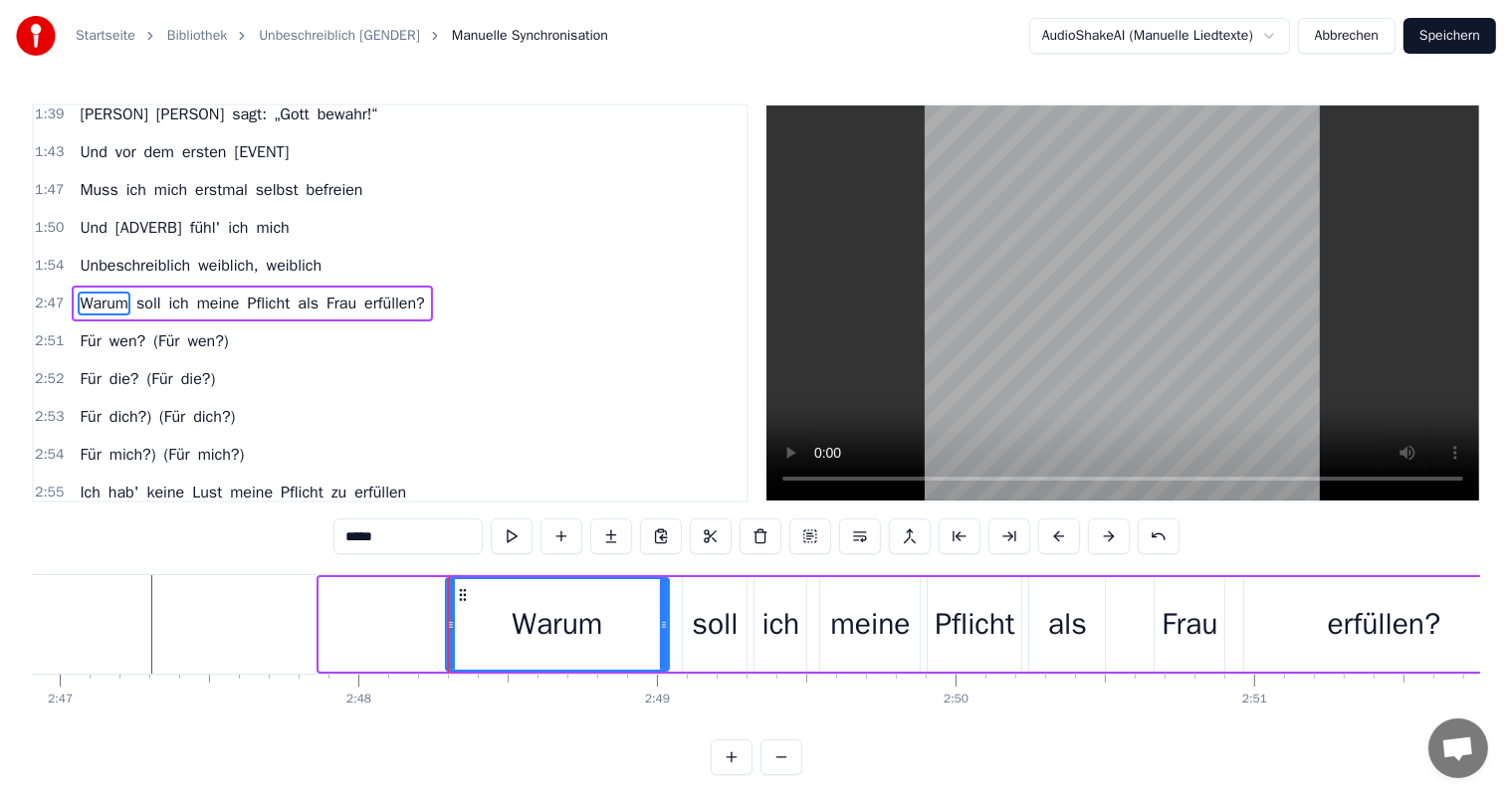 drag, startPoint x: 322, startPoint y: 623, endPoint x: 449, endPoint y: 617, distance: 127.14165 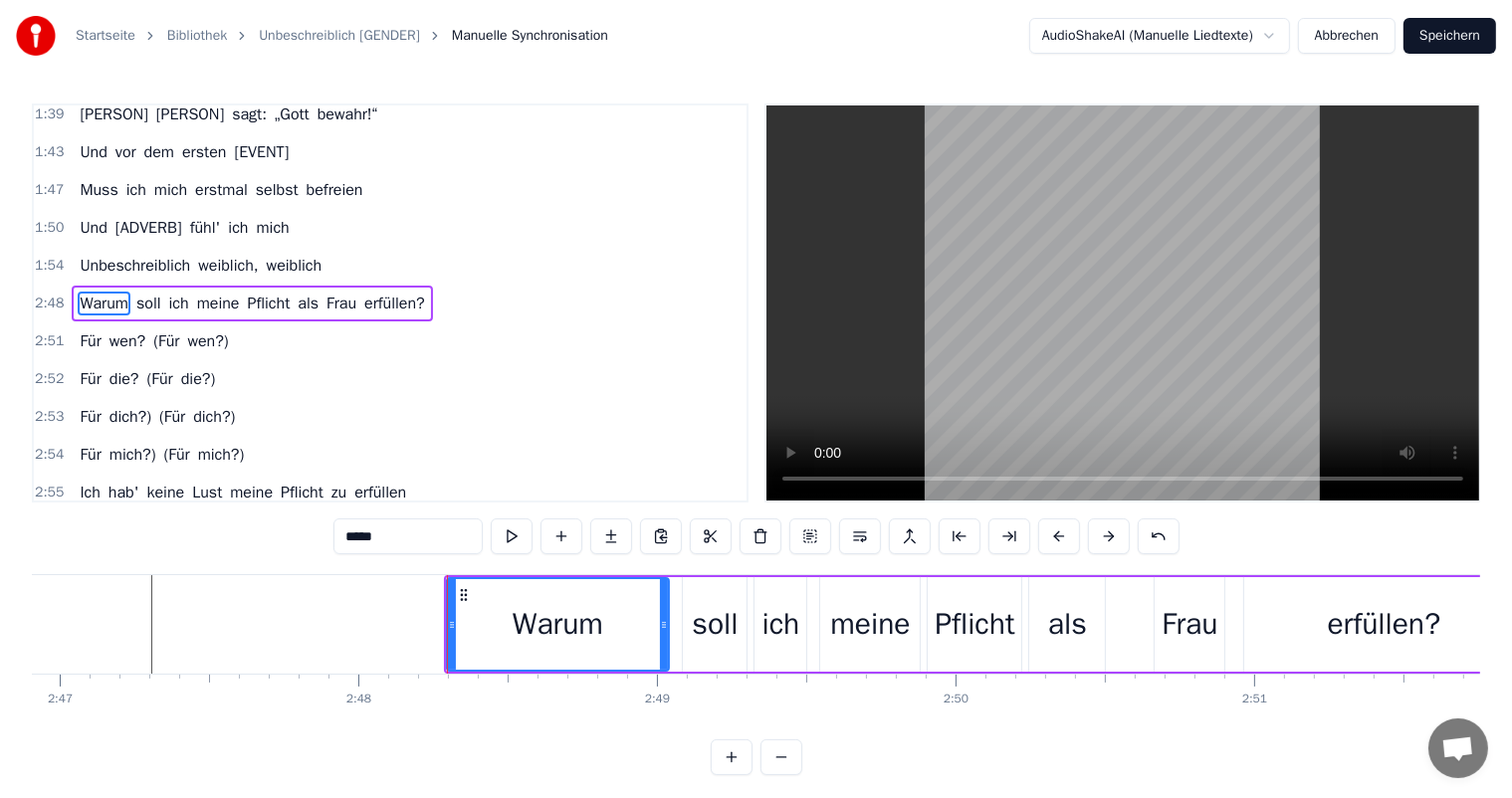 click at bounding box center (-18446, 624) 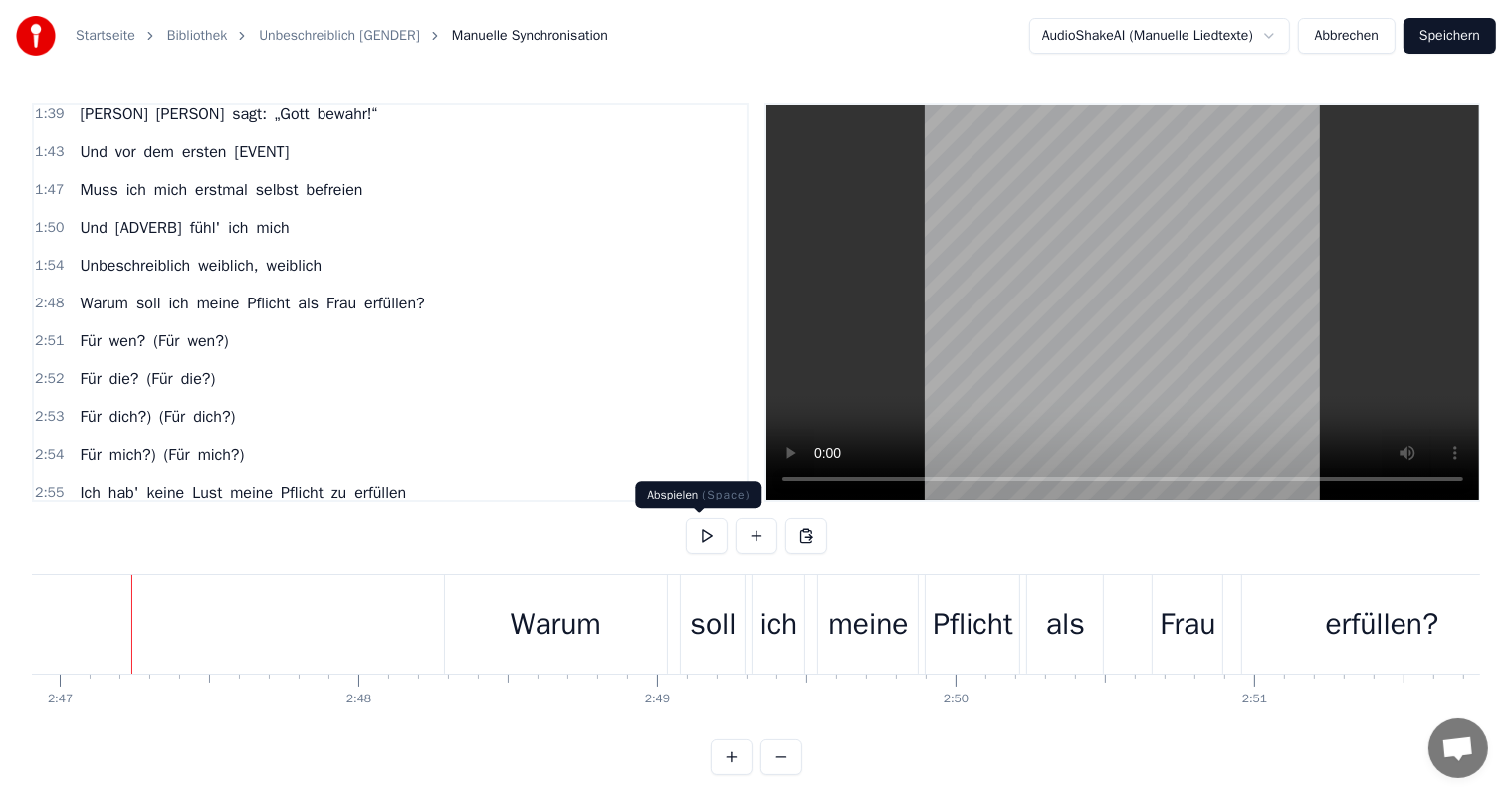 click at bounding box center (707, 536) 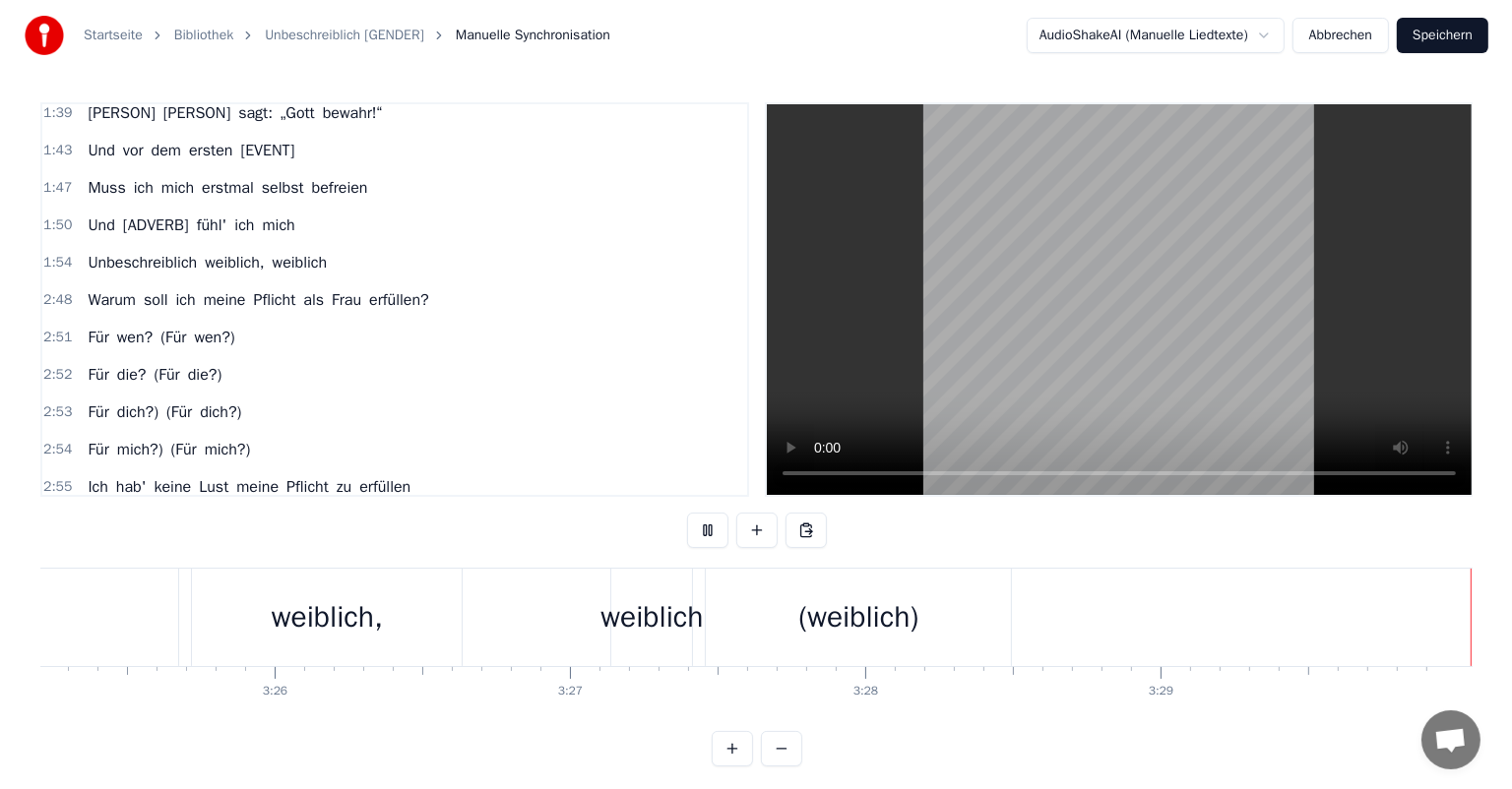 scroll, scrollTop: 0, scrollLeft: 60605, axis: horizontal 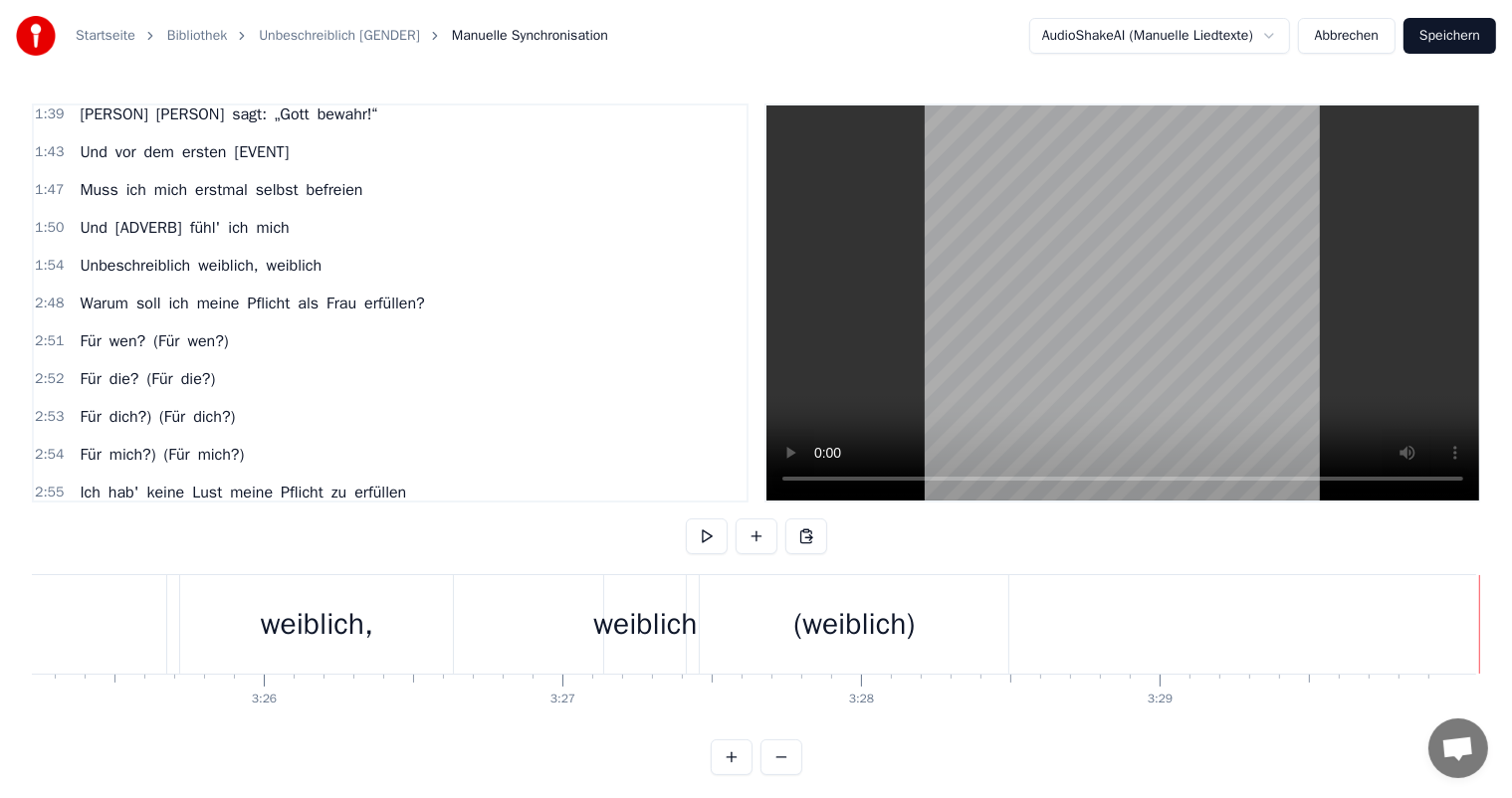 click on "Speichern" at bounding box center [1449, 36] 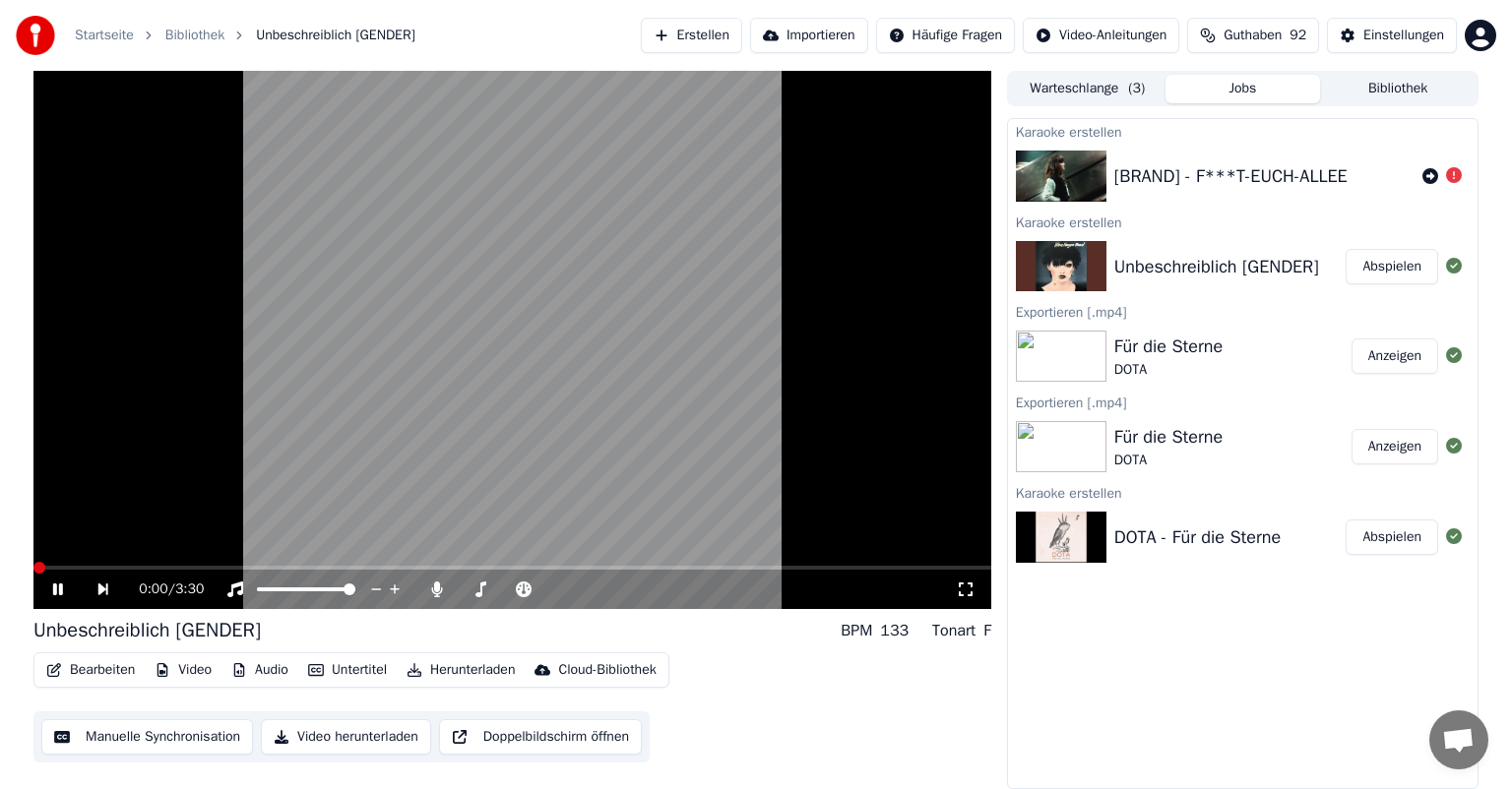 click at bounding box center (512, 339) 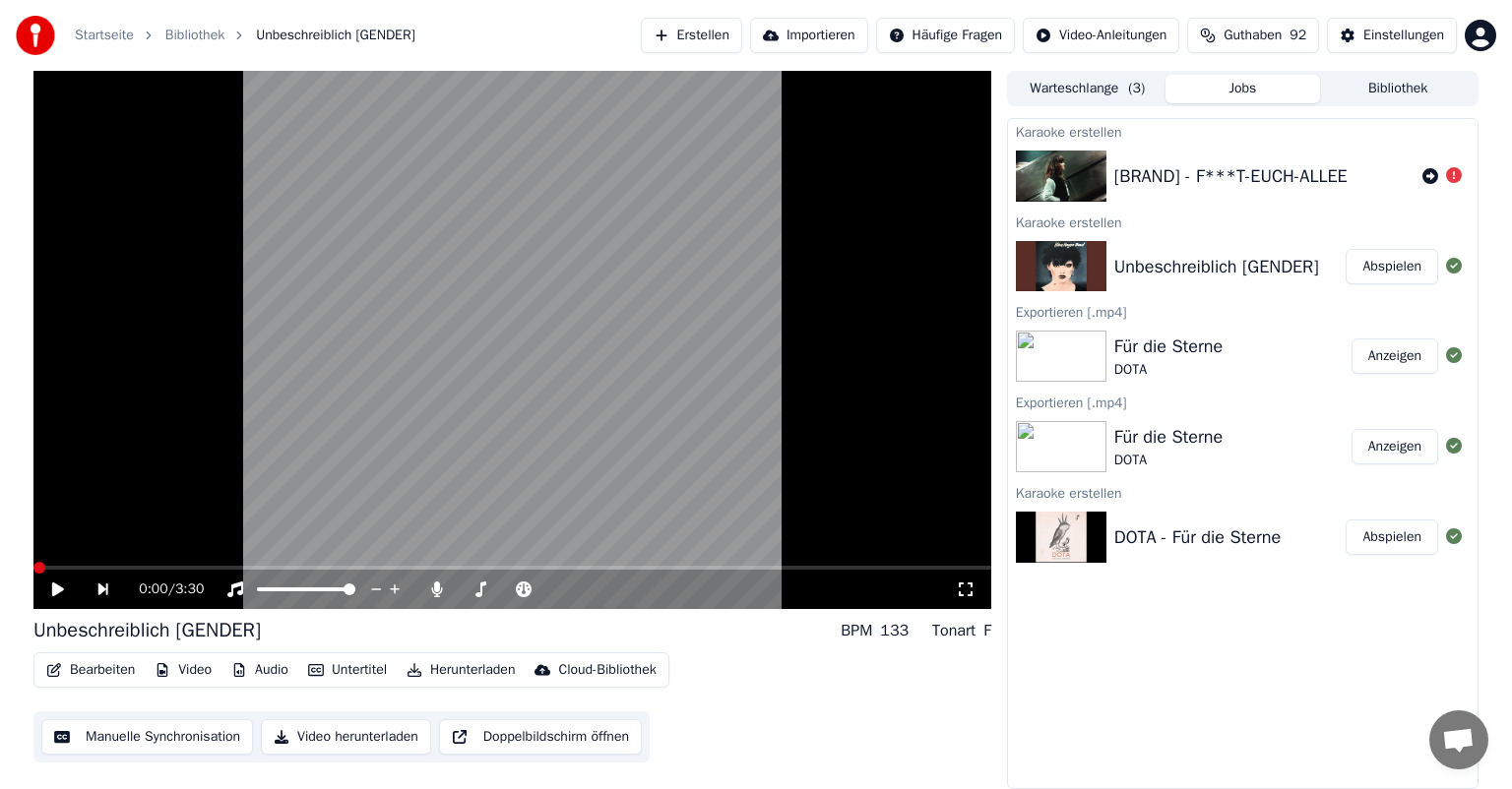 click on "0:00  /  3:30" at bounding box center (512, 589) 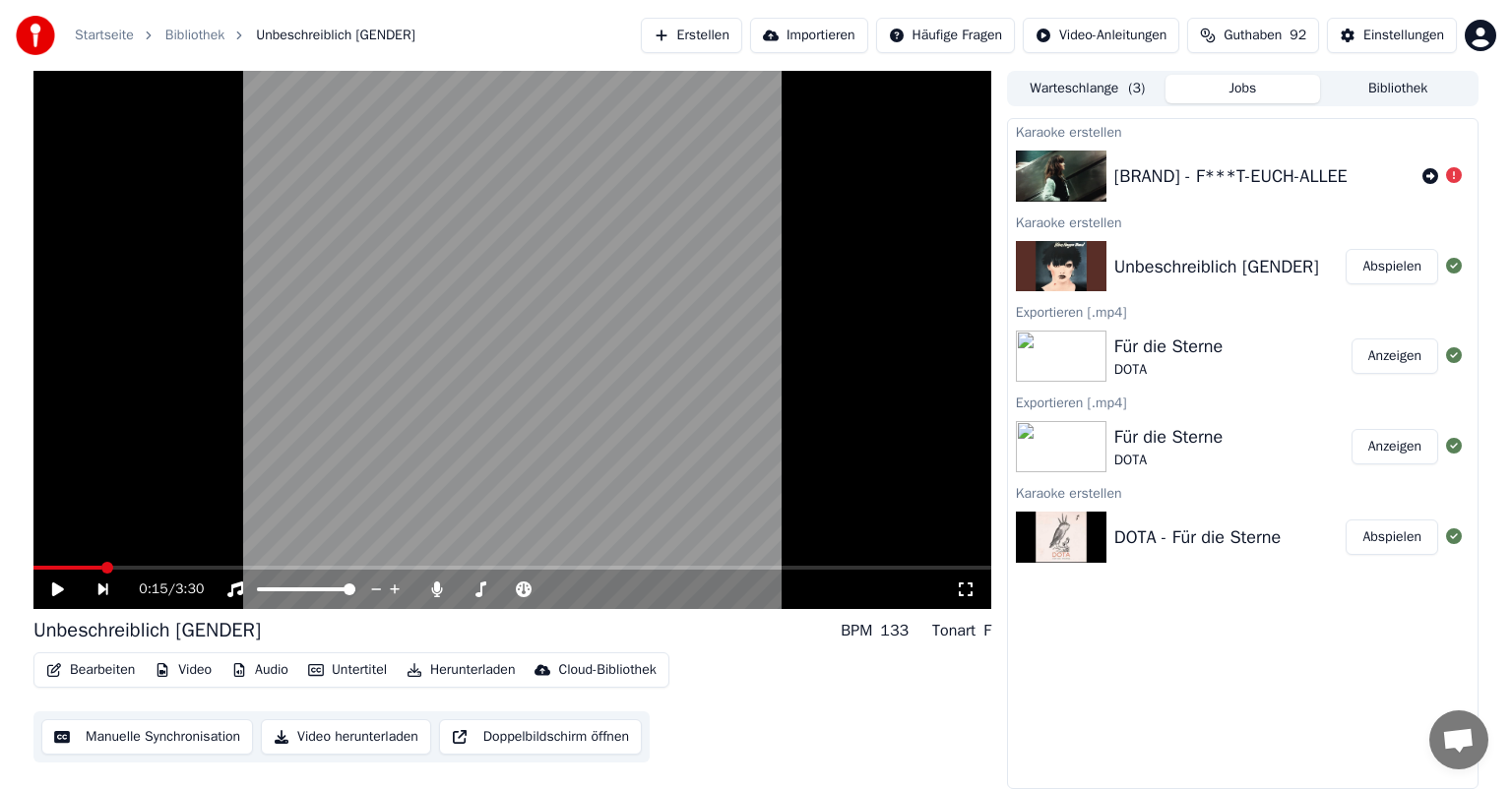 click at bounding box center (107, 568) 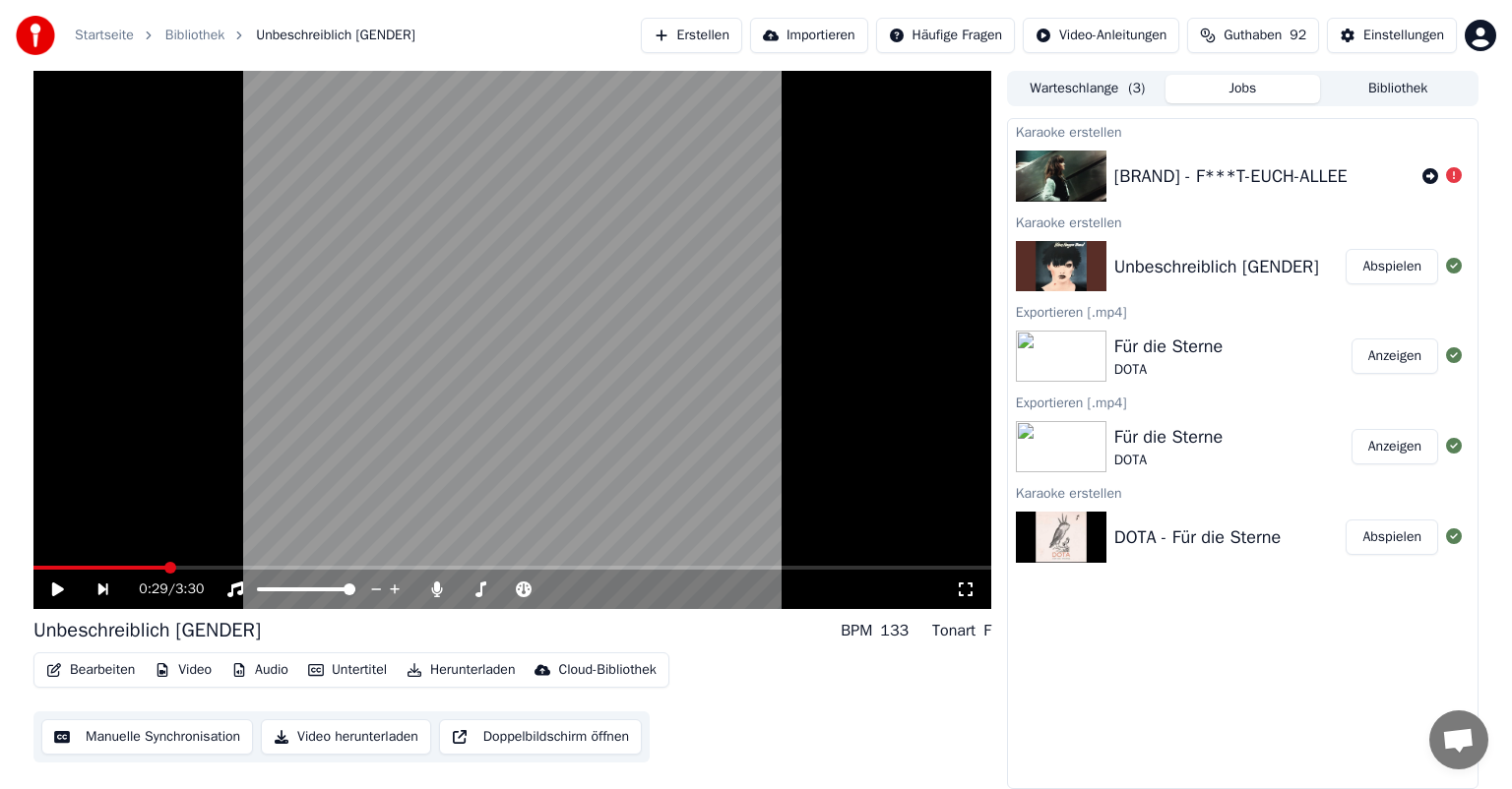 click at bounding box center (170, 568) 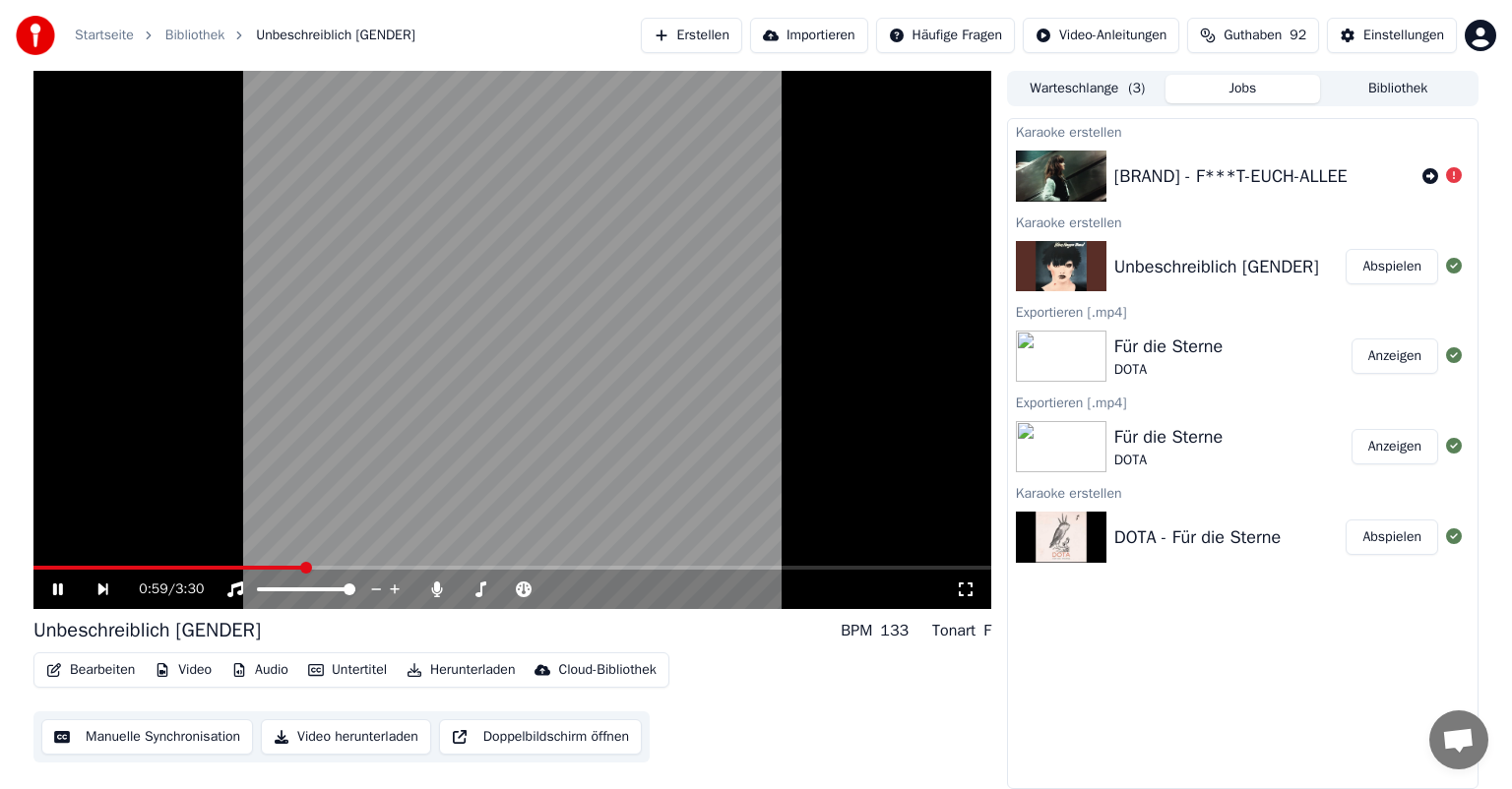 click 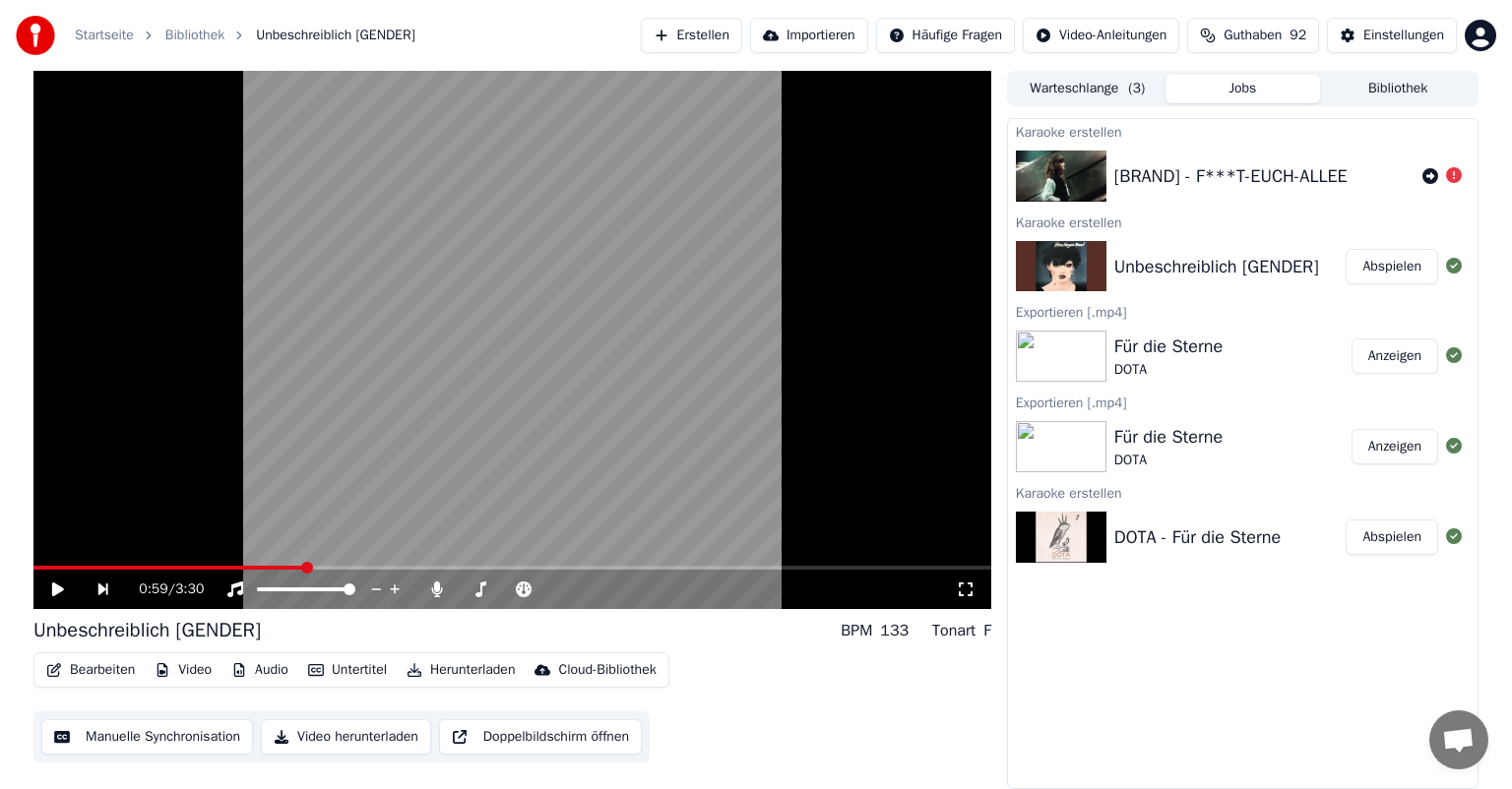 click on "Herunterladen" at bounding box center (461, 670) 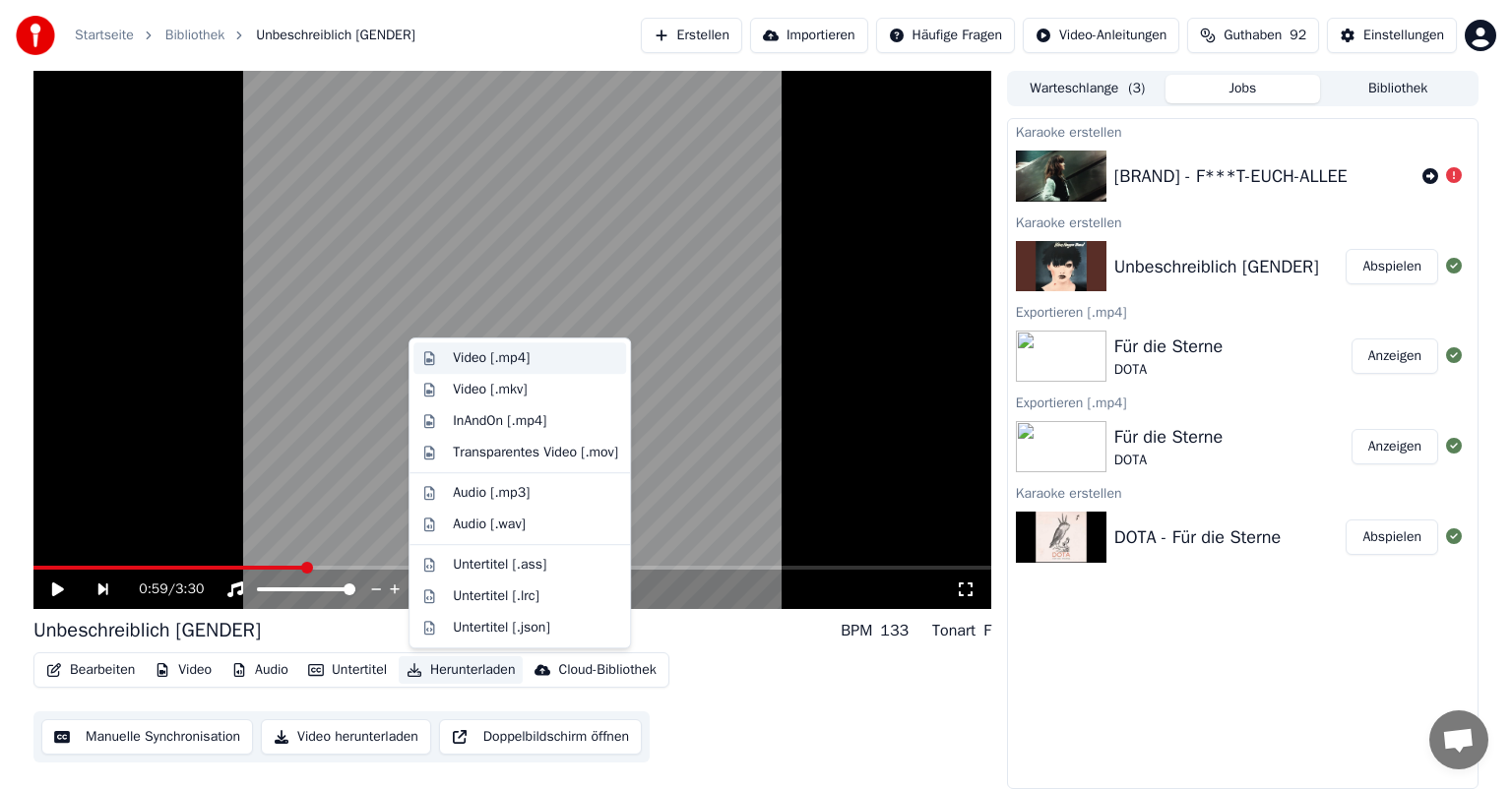 click on "Video [.mp4]" at bounding box center (491, 358) 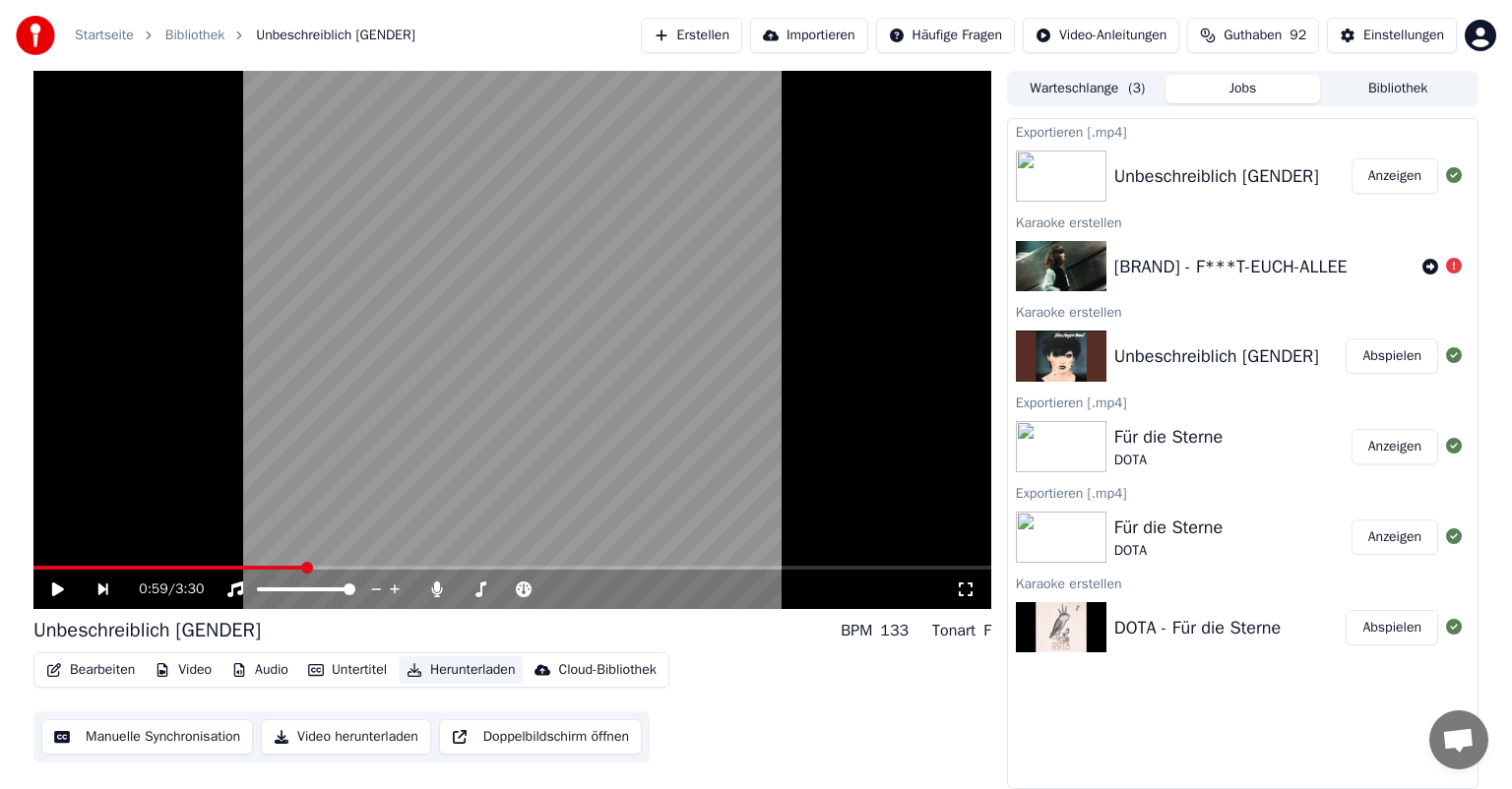 type 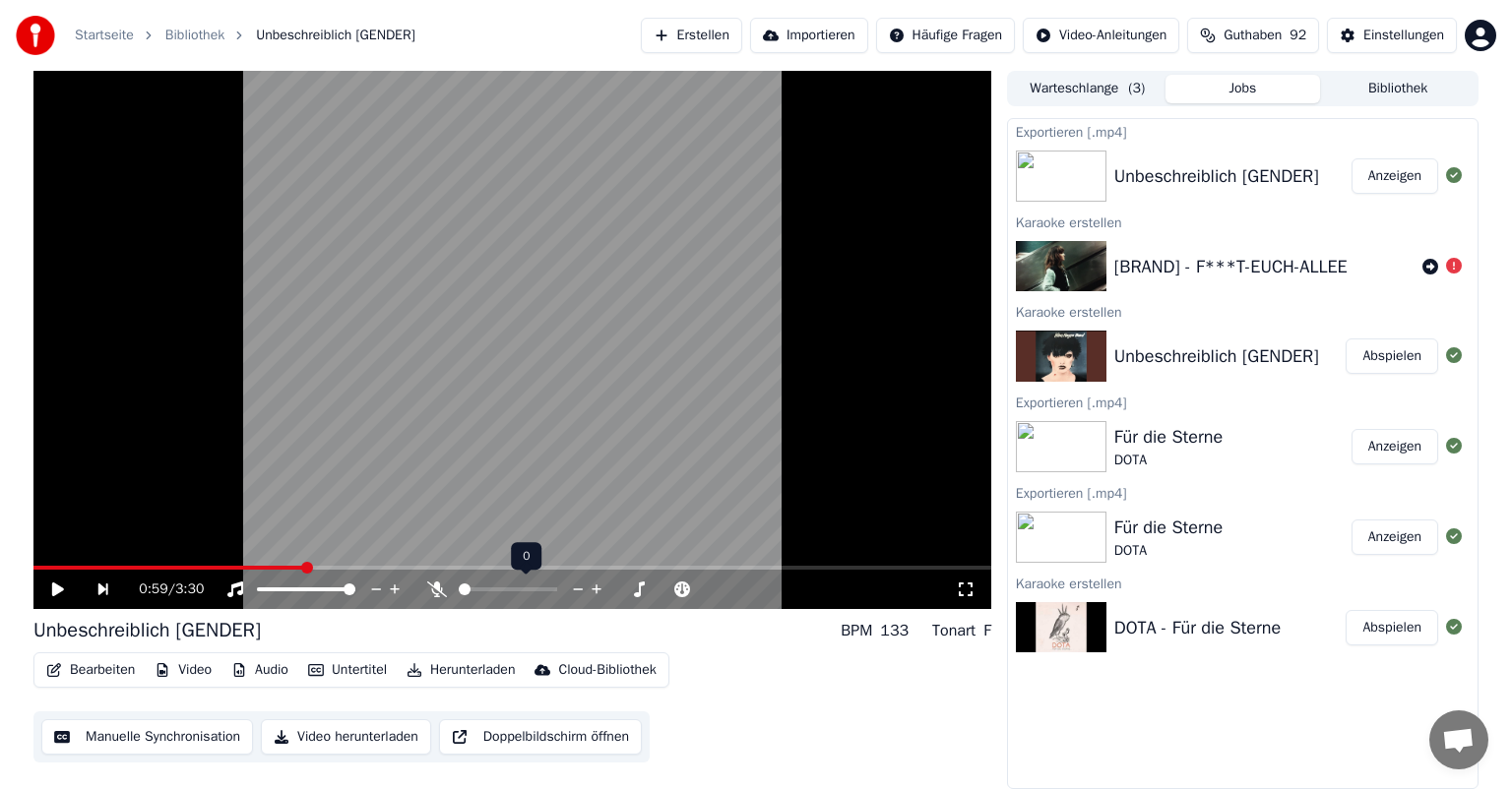 click at bounding box center (465, 589) 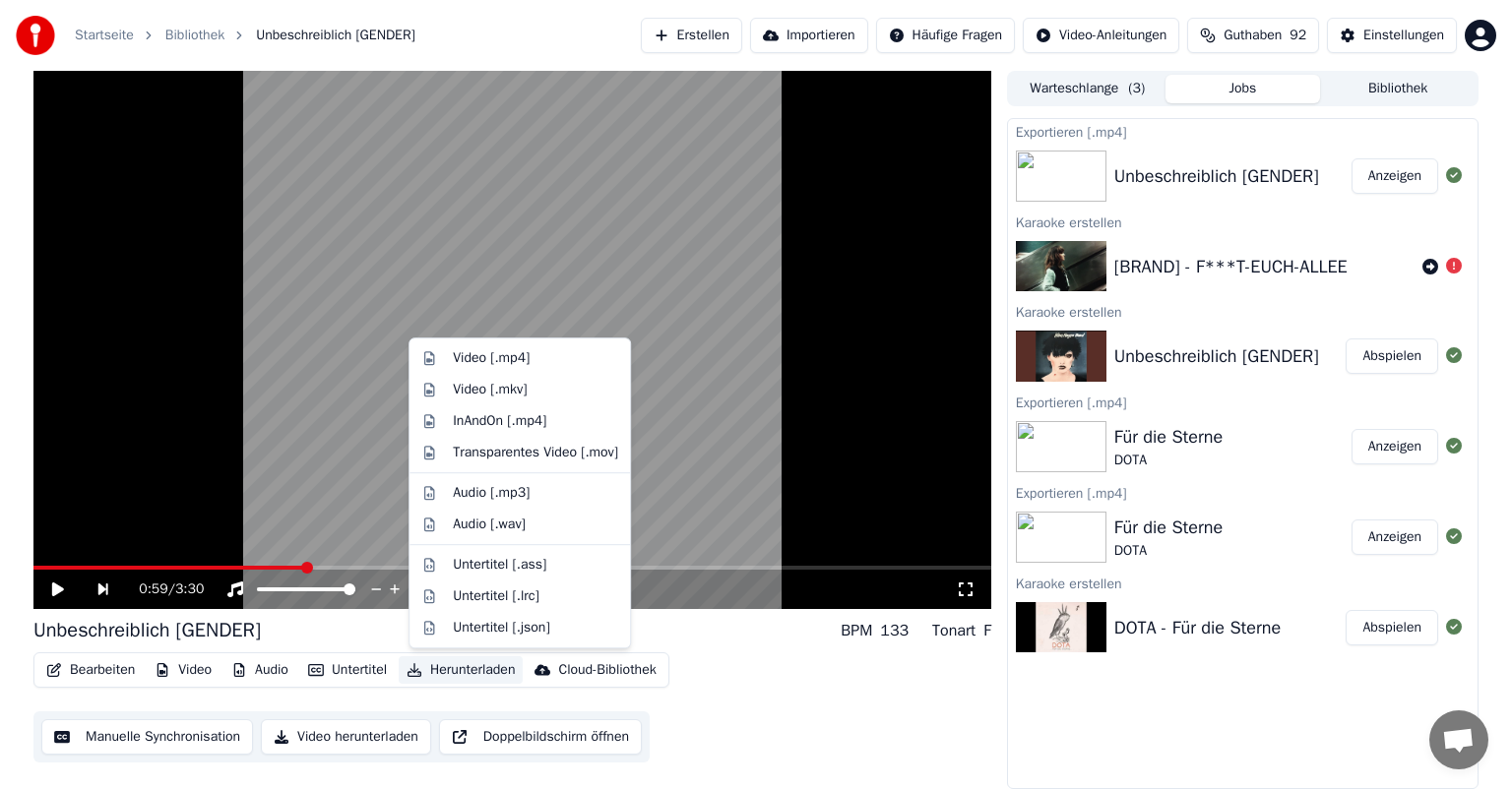 click on "Herunterladen" at bounding box center [461, 670] 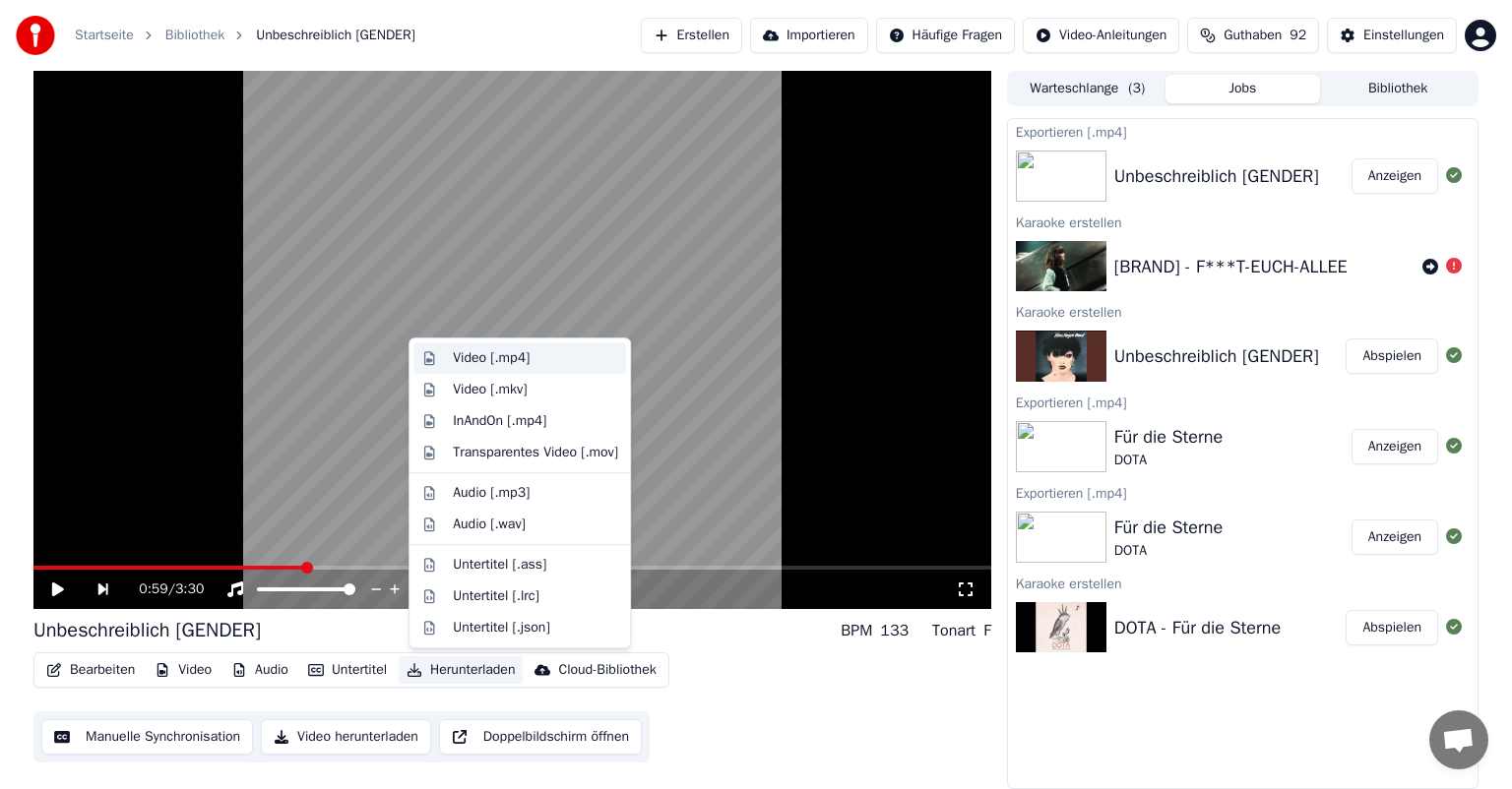 click on "Video [.mp4]" at bounding box center (491, 358) 